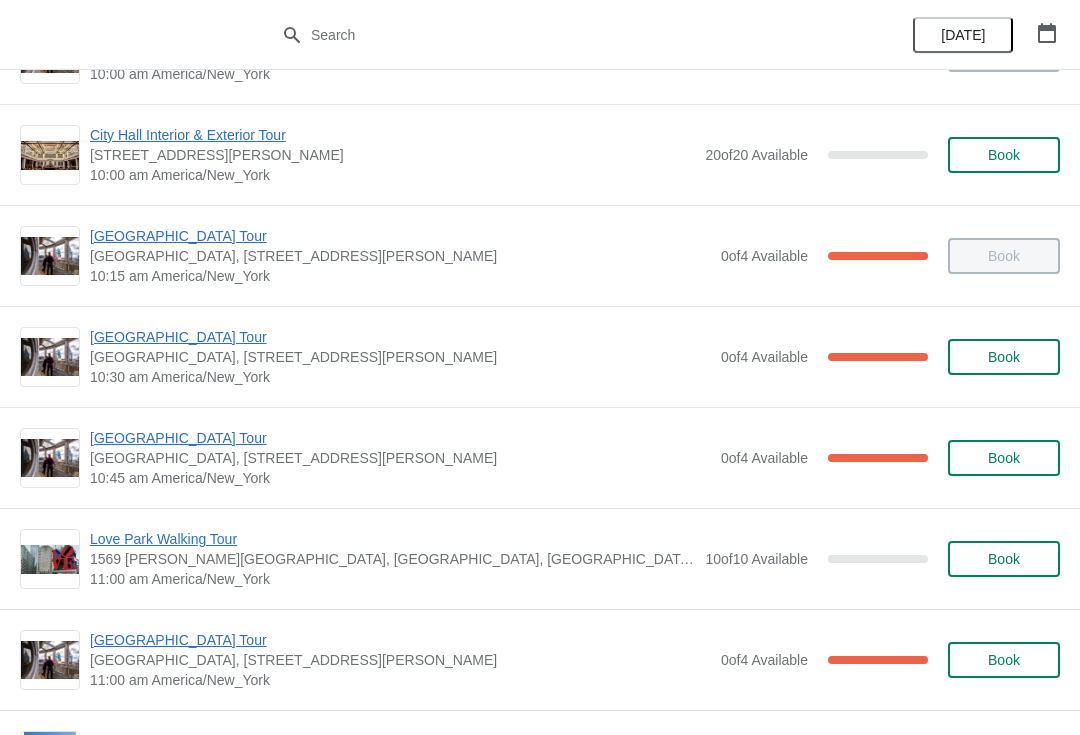 scroll, scrollTop: 289, scrollLeft: 0, axis: vertical 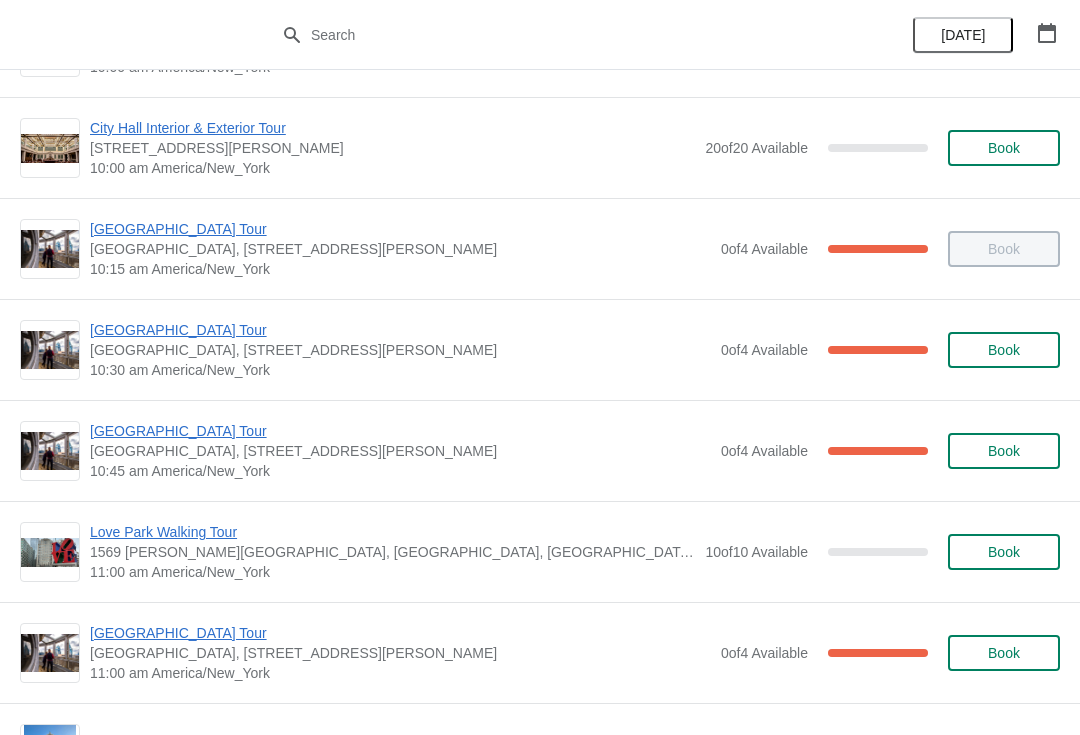 click on "[GEOGRAPHIC_DATA] Tour" at bounding box center (400, 330) 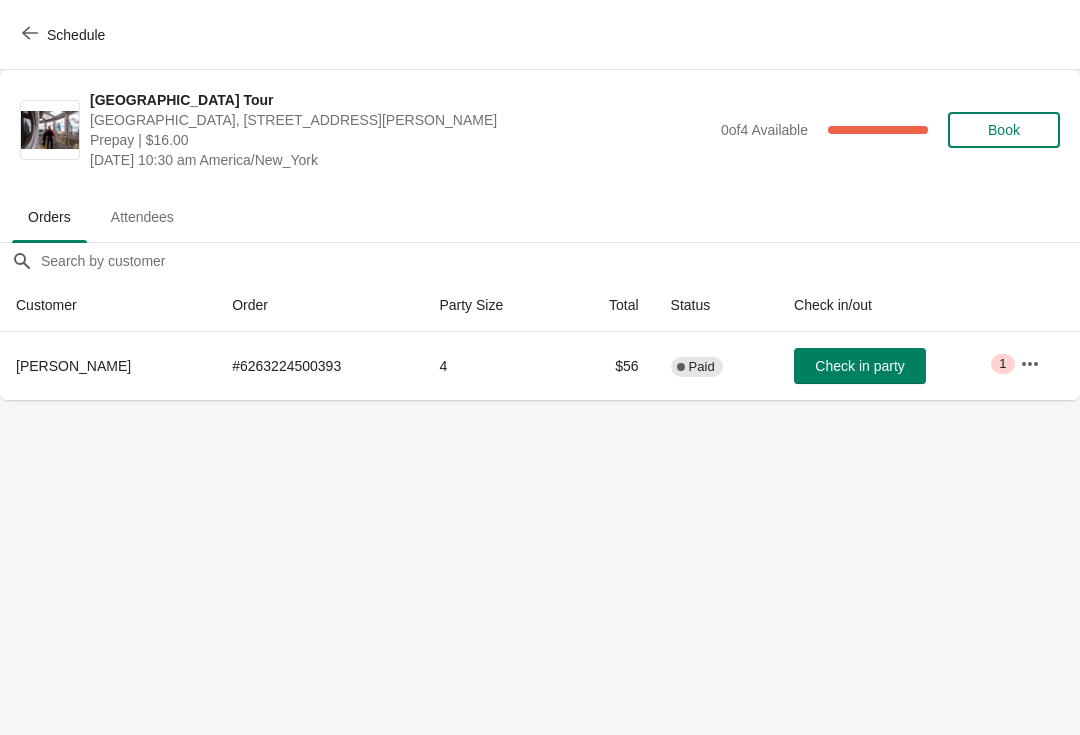click on "Schedule City Hall Tower Tour City Hall Visitor Center, 1400 John F Kennedy Boulevard Suite 121, Philadelphia, PA, USA Prepay | $16.00 Thursday, July 17, 2025 | 10:30 am America/New_York 0  of  4   Available 100 % Book Orders Attendees Orders Attendees Orders filter search Customer Order Party Size Total Status Check in/out Christine Hudson # 6263224500393 4 $56 Complete Paid Check in party Critical 1 Order Details Actions Transfer Restock 0  /  1  Checked in Close" at bounding box center [540, 367] 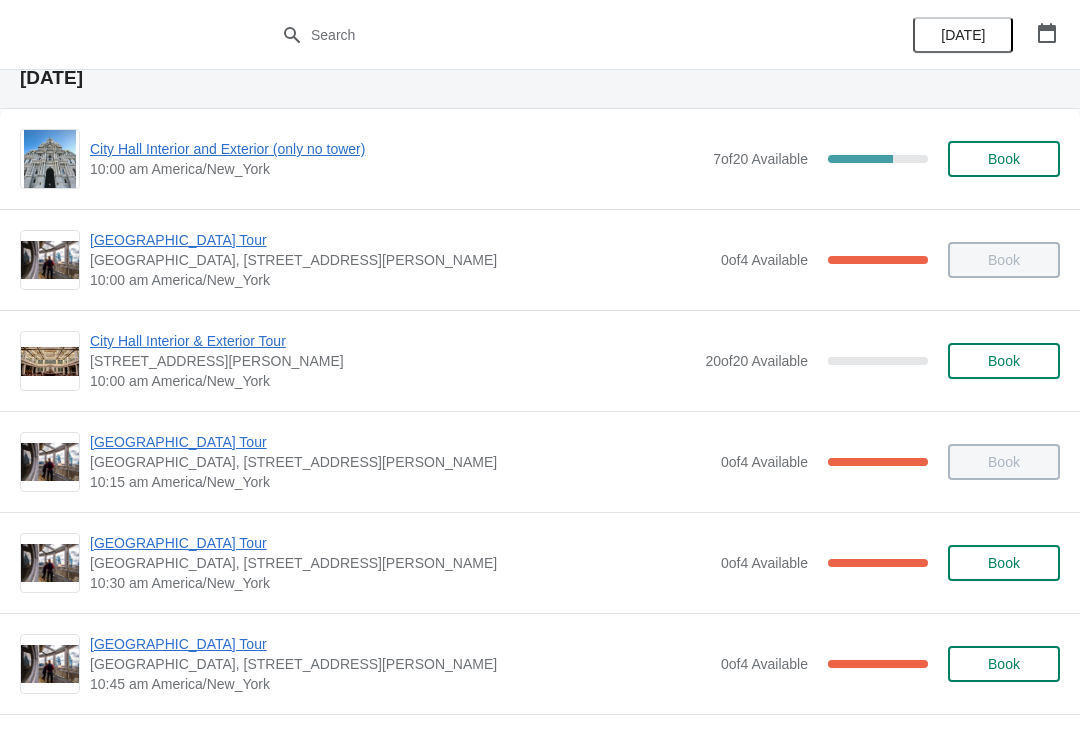 scroll, scrollTop: 79, scrollLeft: 0, axis: vertical 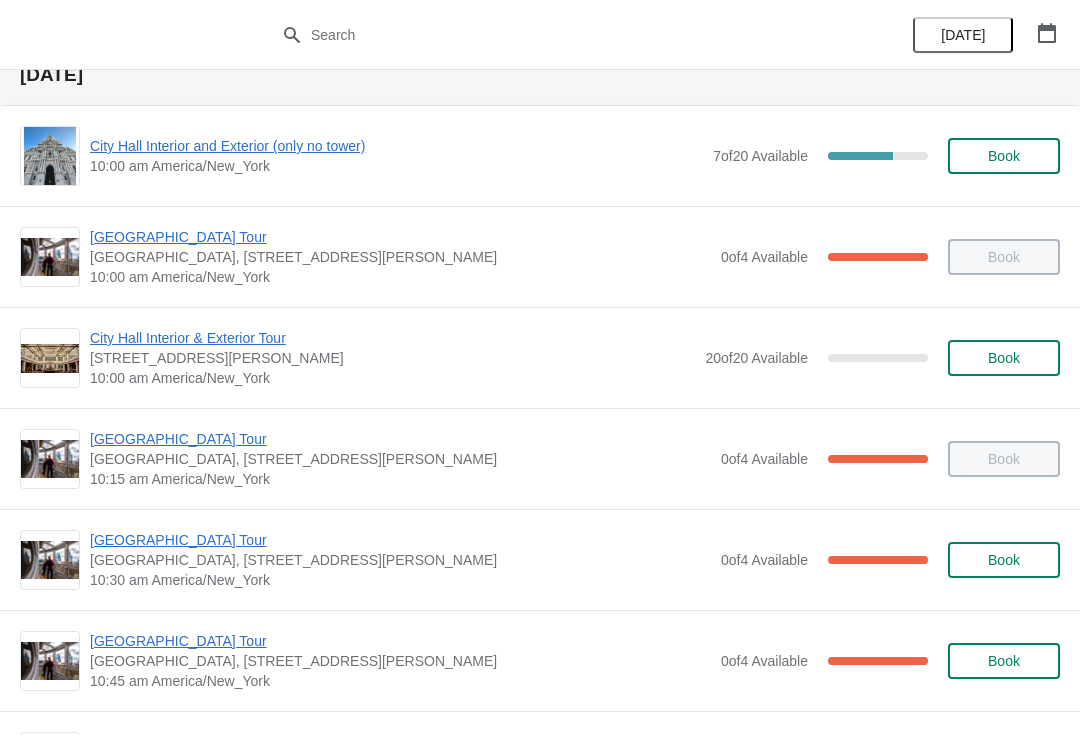 click on "[GEOGRAPHIC_DATA] Tour" at bounding box center (400, 540) 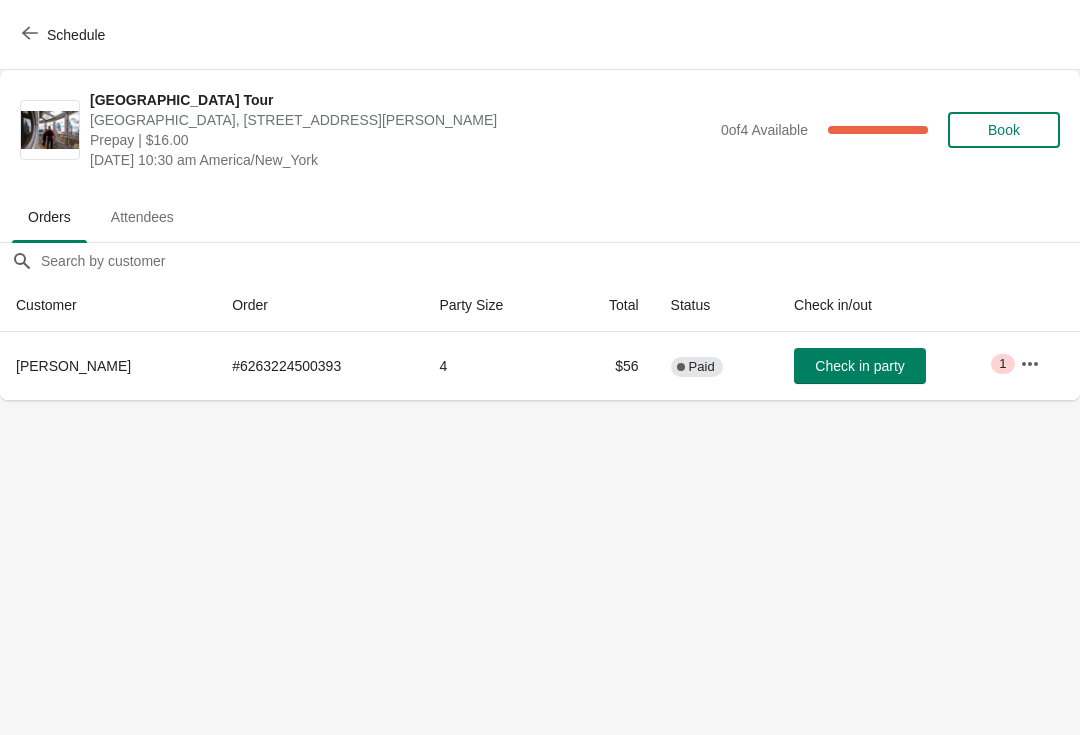 scroll, scrollTop: 0, scrollLeft: 0, axis: both 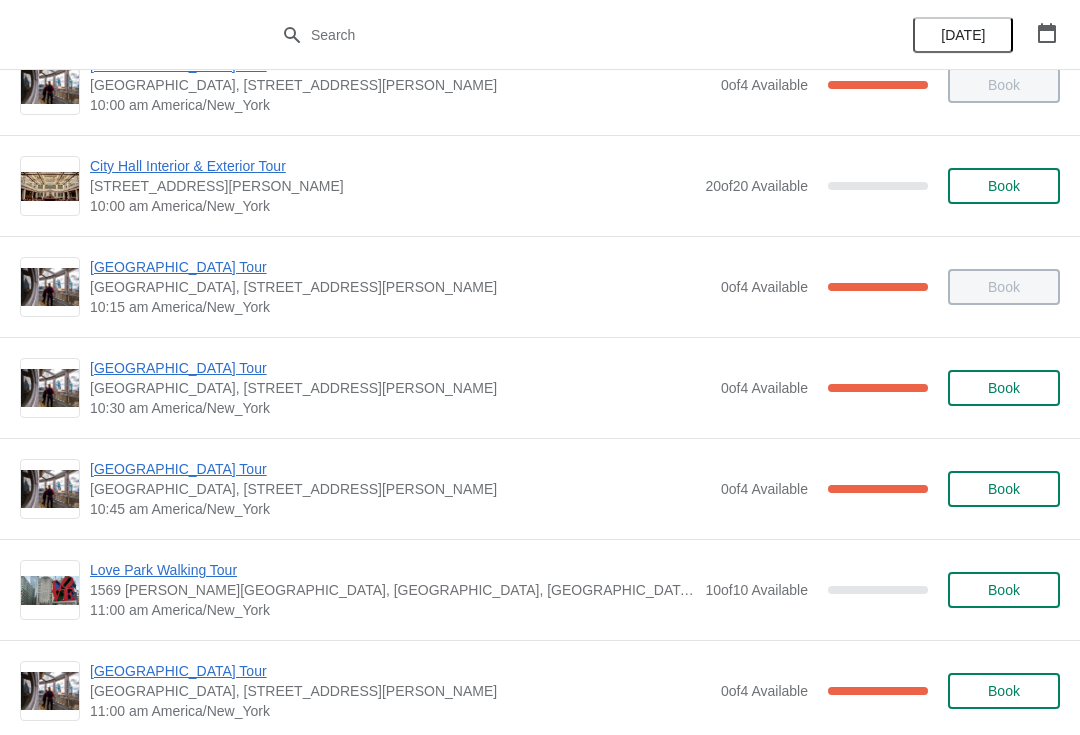 click on "[GEOGRAPHIC_DATA] Tour" at bounding box center [400, 469] 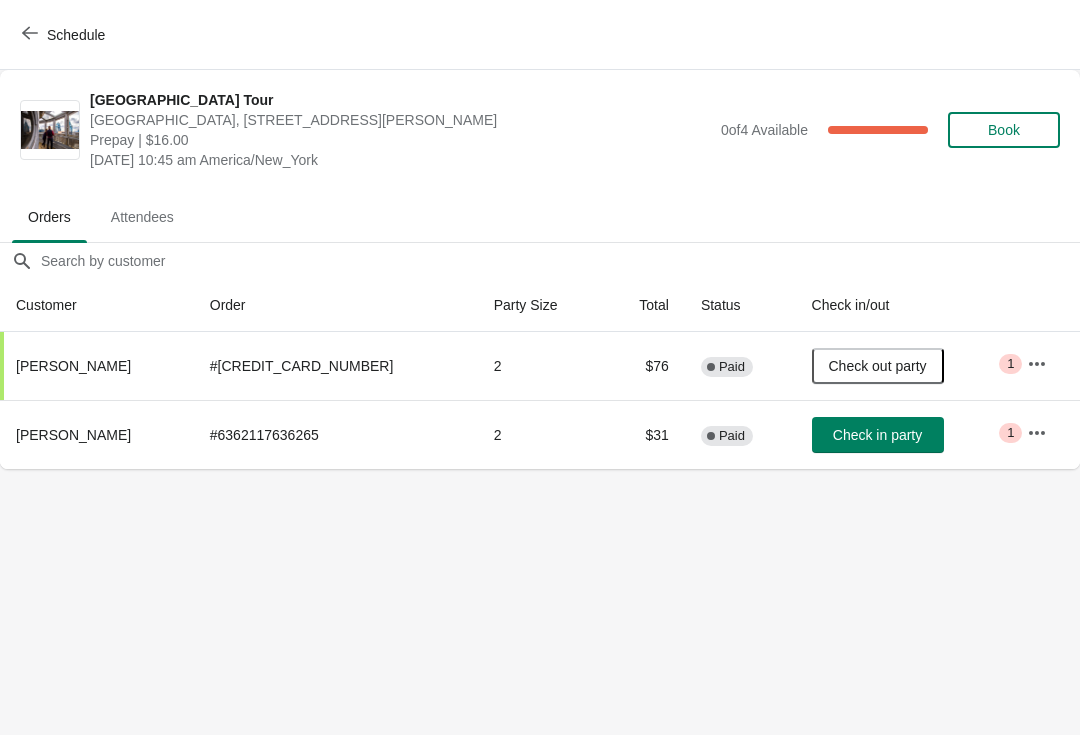 click on "Check in party" at bounding box center [877, 435] 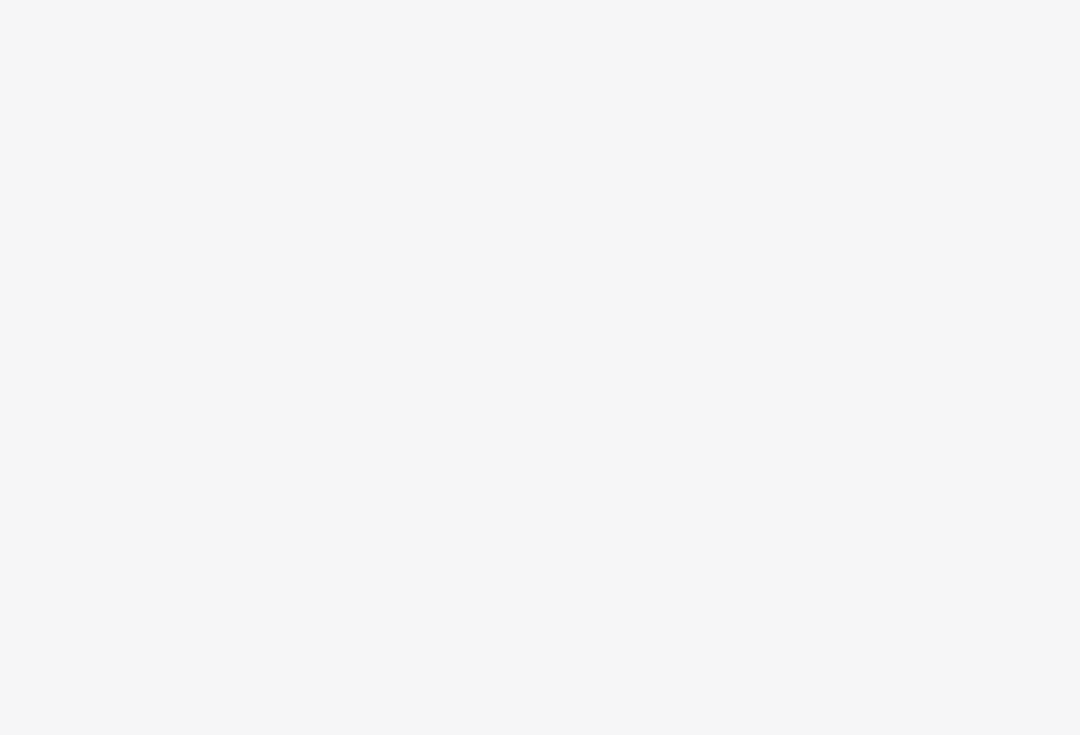 scroll, scrollTop: 0, scrollLeft: 0, axis: both 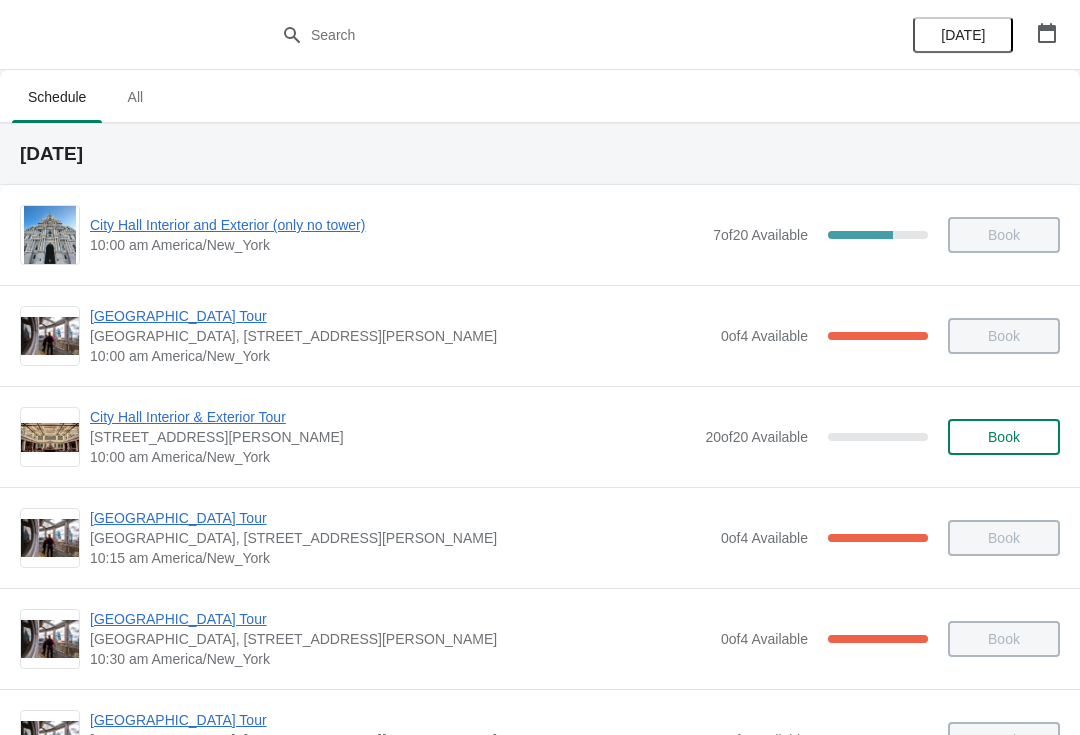 click on "City Hall Tower Tour City Hall Visitor Center, 1400 John F Kennedy Boulevard Suite 121, Philadelphia, PA, USA 10:30 am America/New_York 0  of  4   Available 100 % Book" at bounding box center (540, 638) 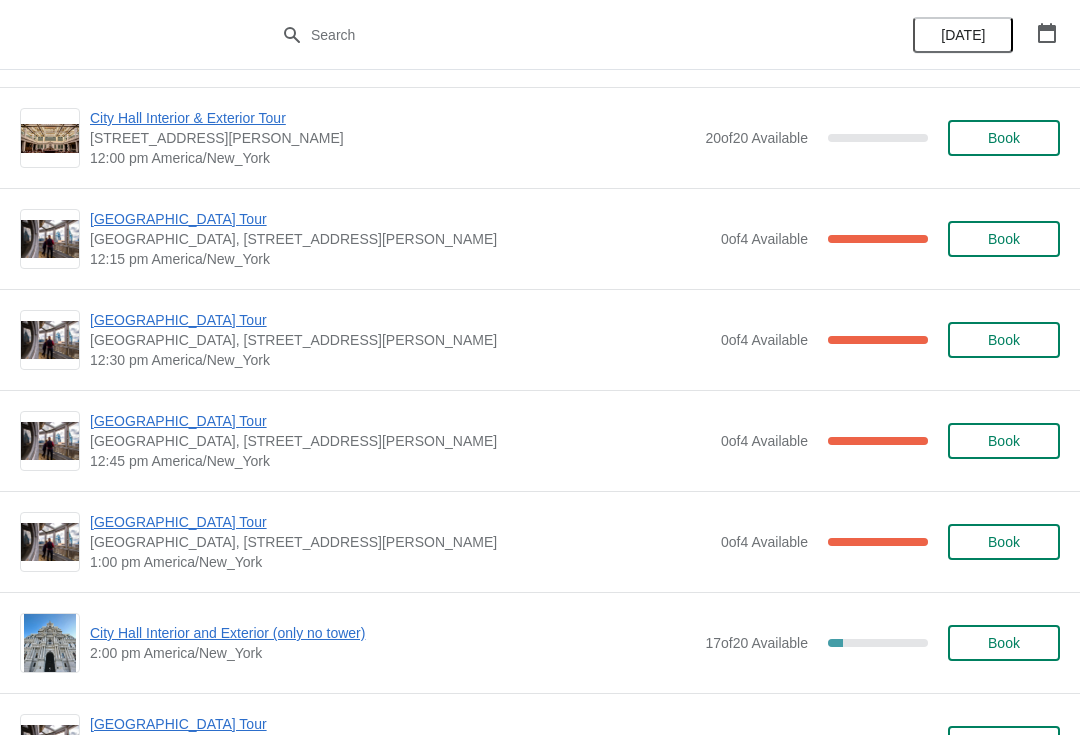 scroll, scrollTop: 3189, scrollLeft: 0, axis: vertical 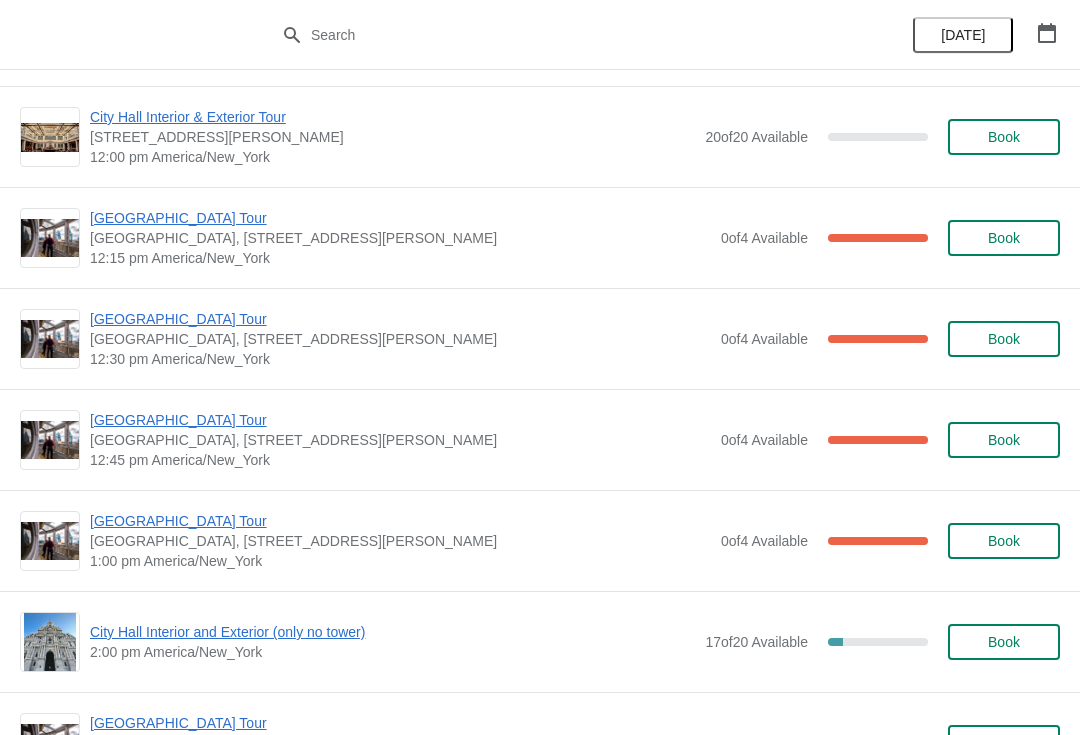 click on "[GEOGRAPHIC_DATA] Tour" at bounding box center [400, 420] 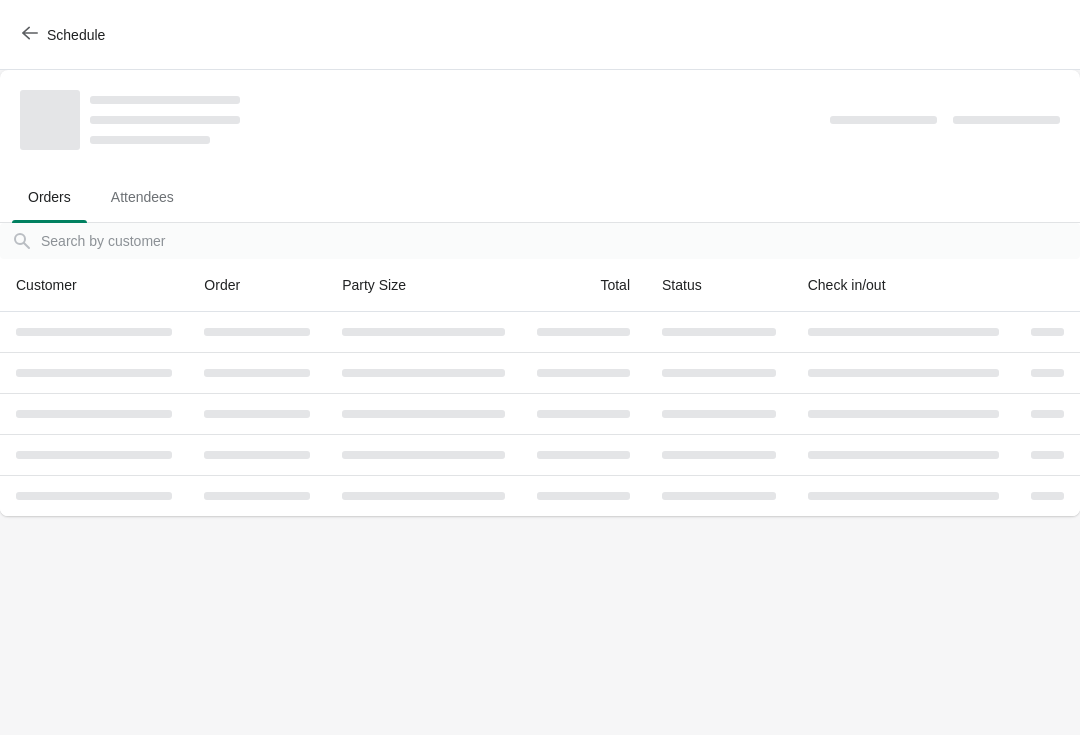 scroll, scrollTop: 0, scrollLeft: 0, axis: both 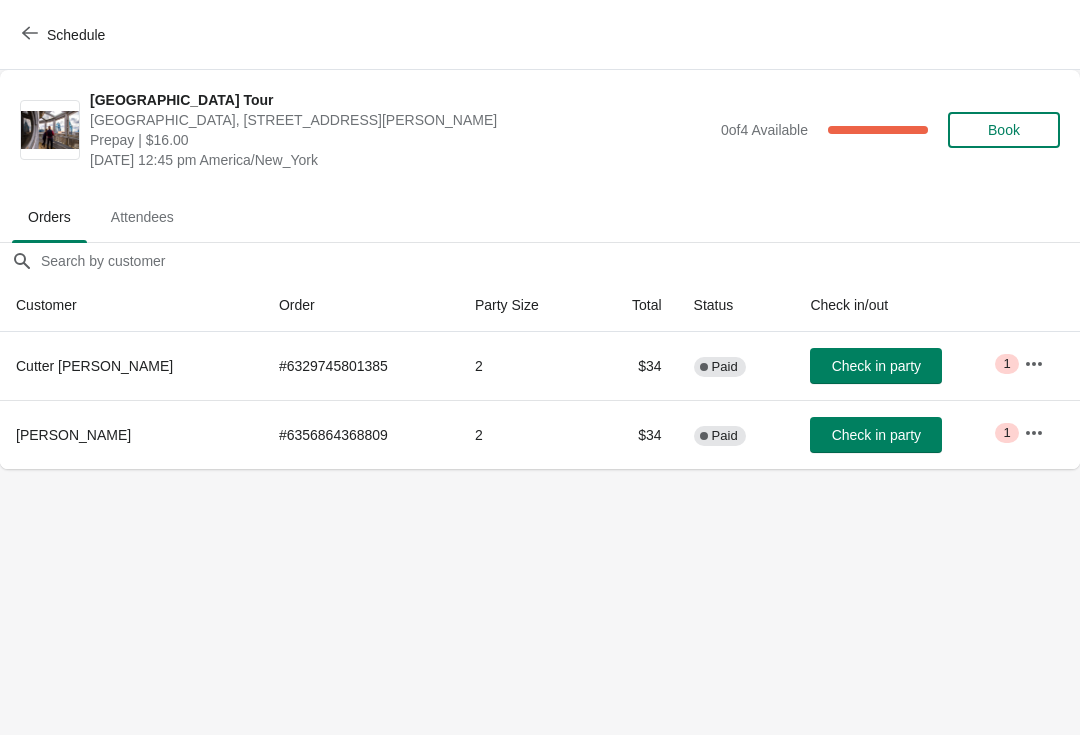 click on "Schedule" at bounding box center [76, 35] 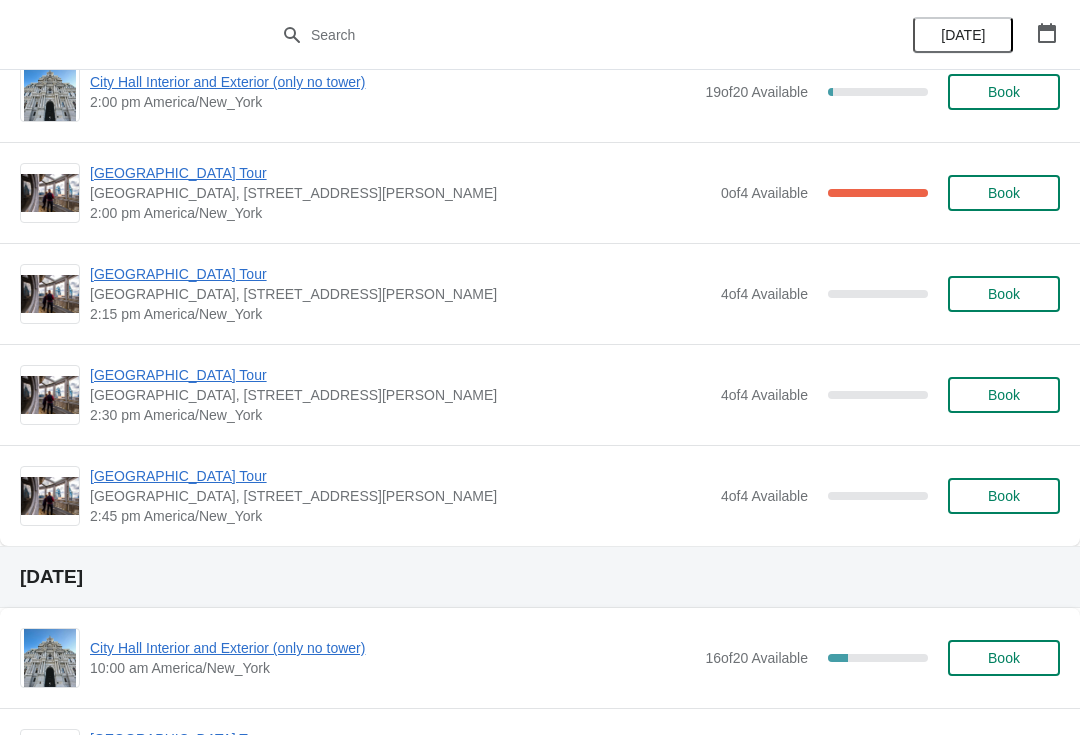 scroll, scrollTop: 10124, scrollLeft: 0, axis: vertical 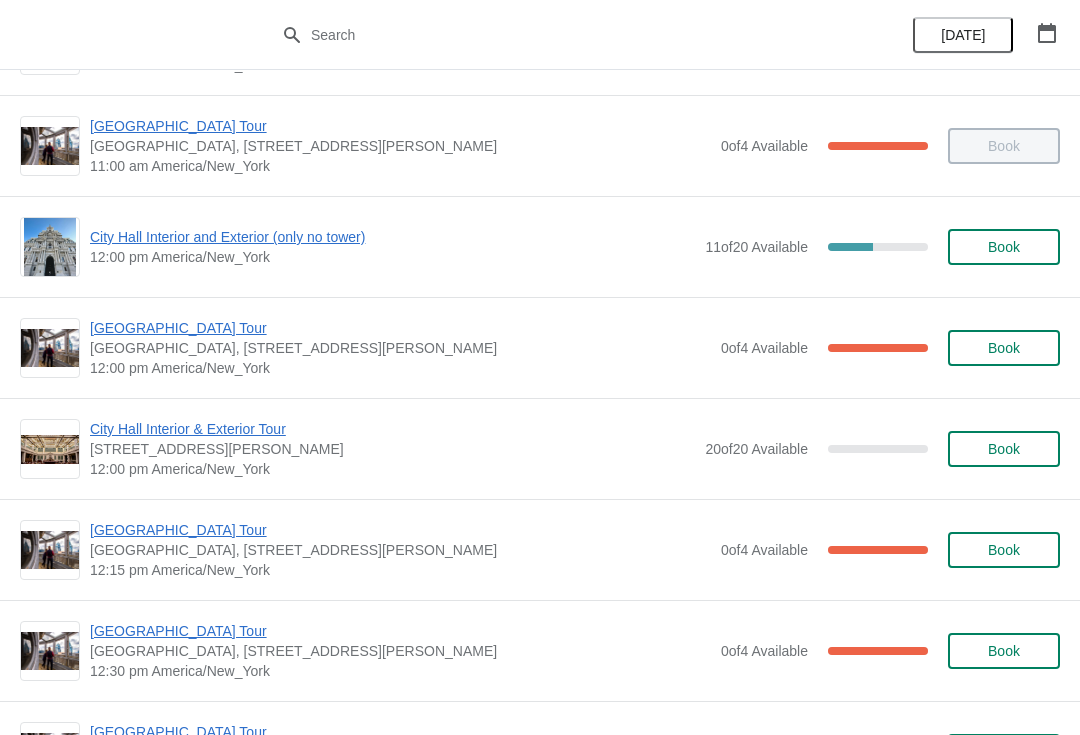 click on "Book" at bounding box center [1004, 247] 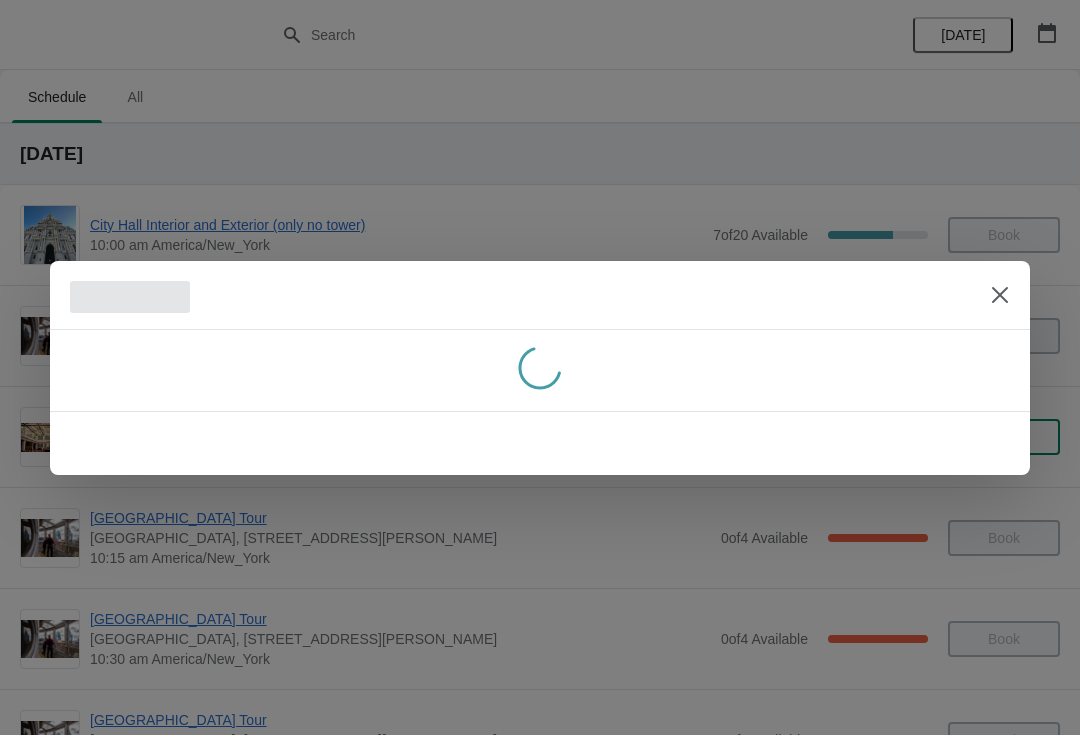 scroll, scrollTop: 0, scrollLeft: 0, axis: both 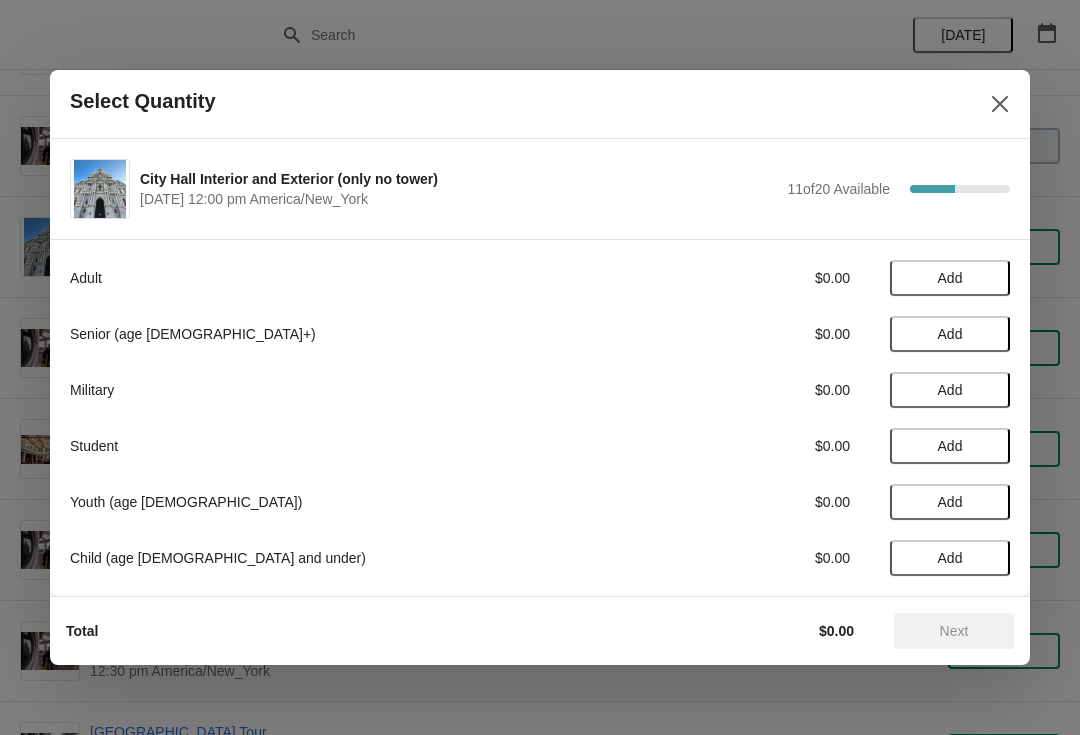 click on "Add" at bounding box center [950, 334] 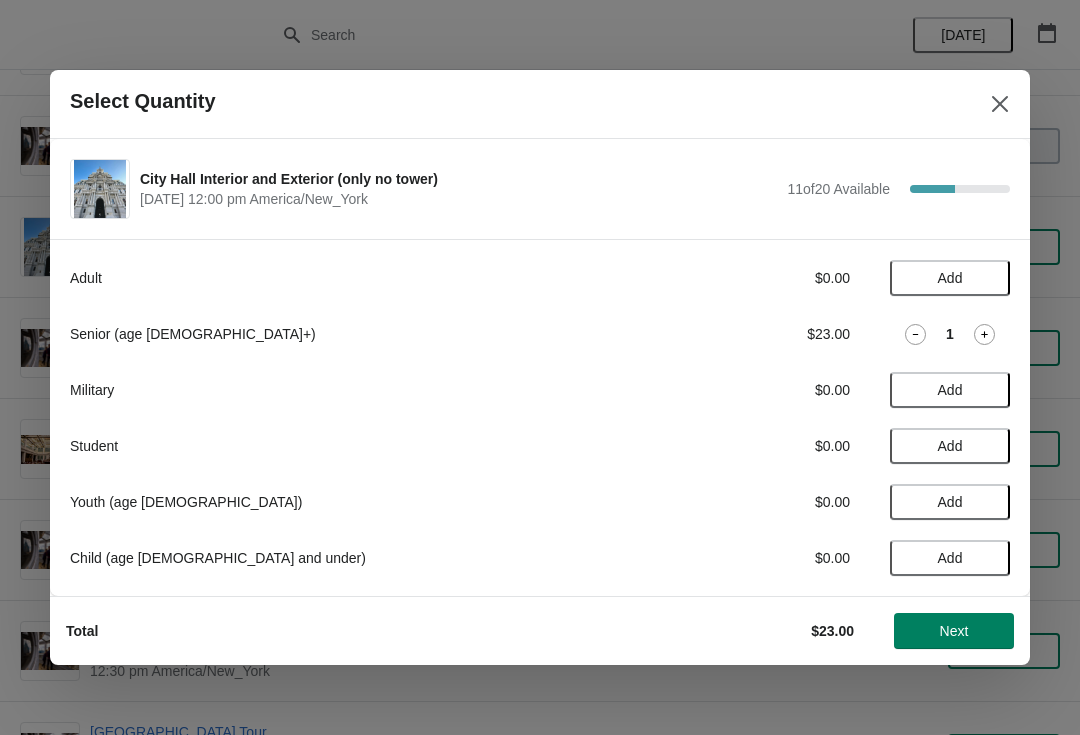 click on "Add" at bounding box center [950, 278] 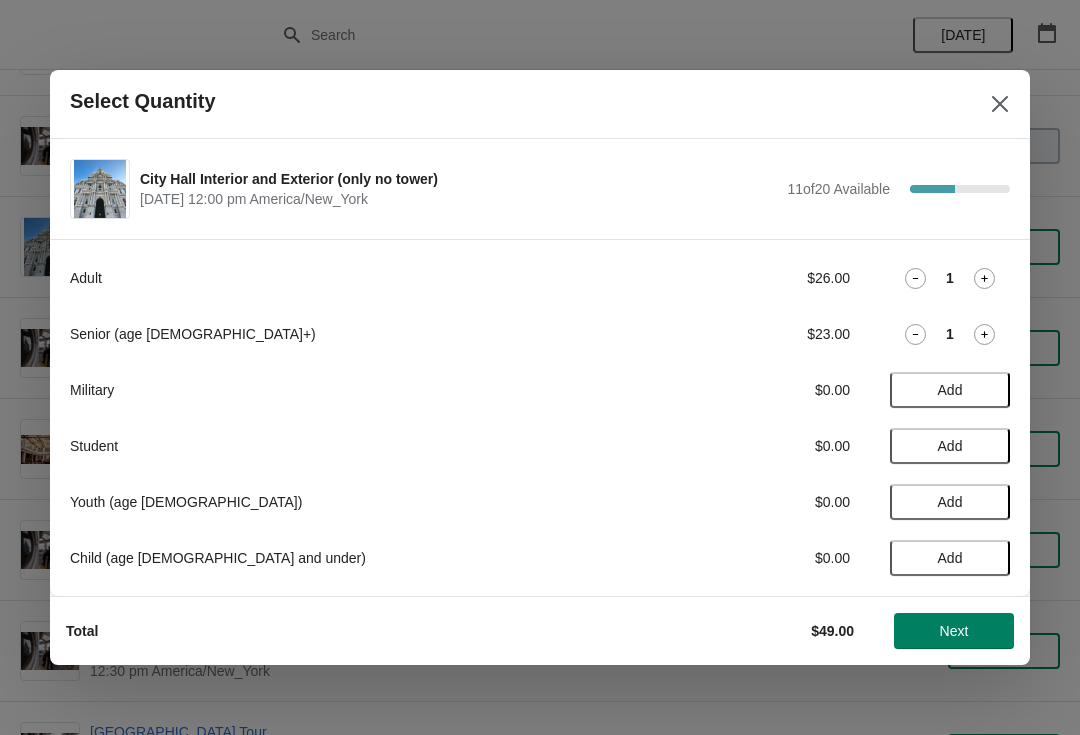 click at bounding box center [1000, 104] 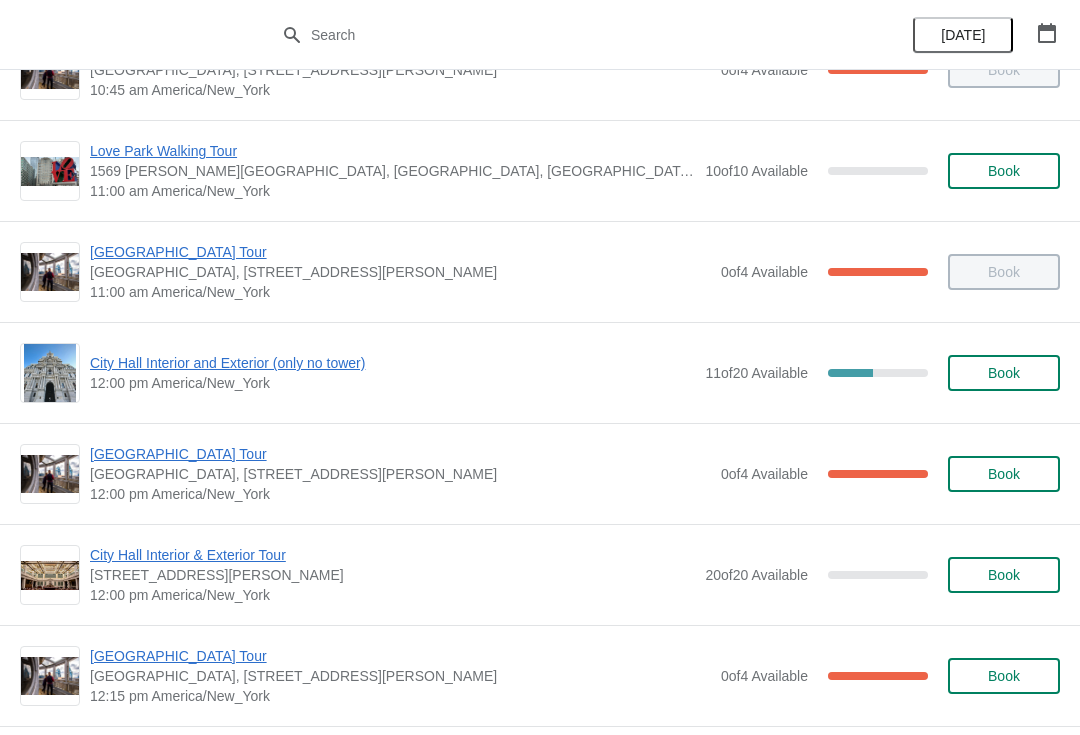 scroll, scrollTop: 672, scrollLeft: 0, axis: vertical 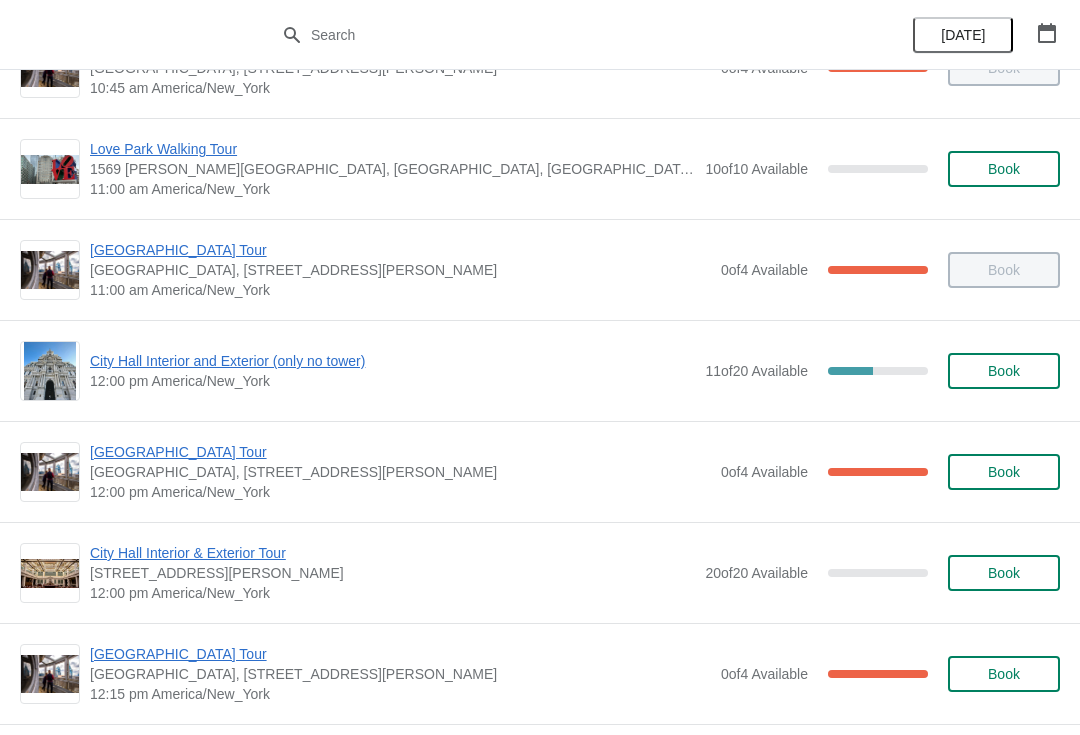 click on "[GEOGRAPHIC_DATA] Tour" at bounding box center (400, 452) 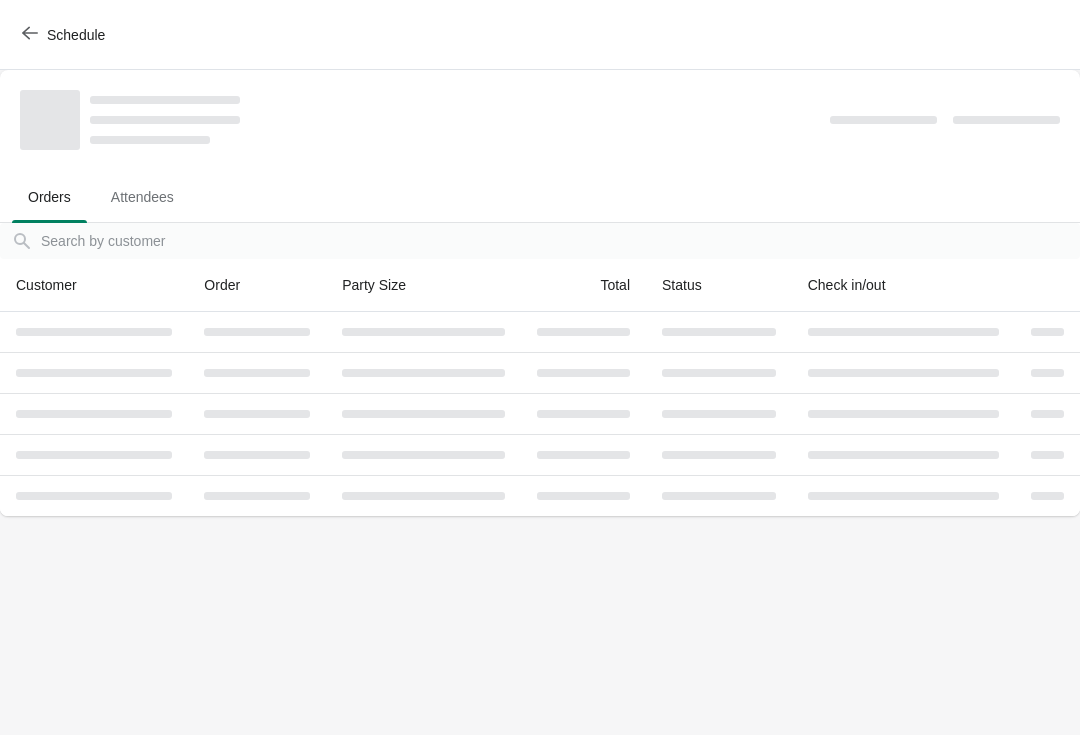 scroll, scrollTop: 0, scrollLeft: 0, axis: both 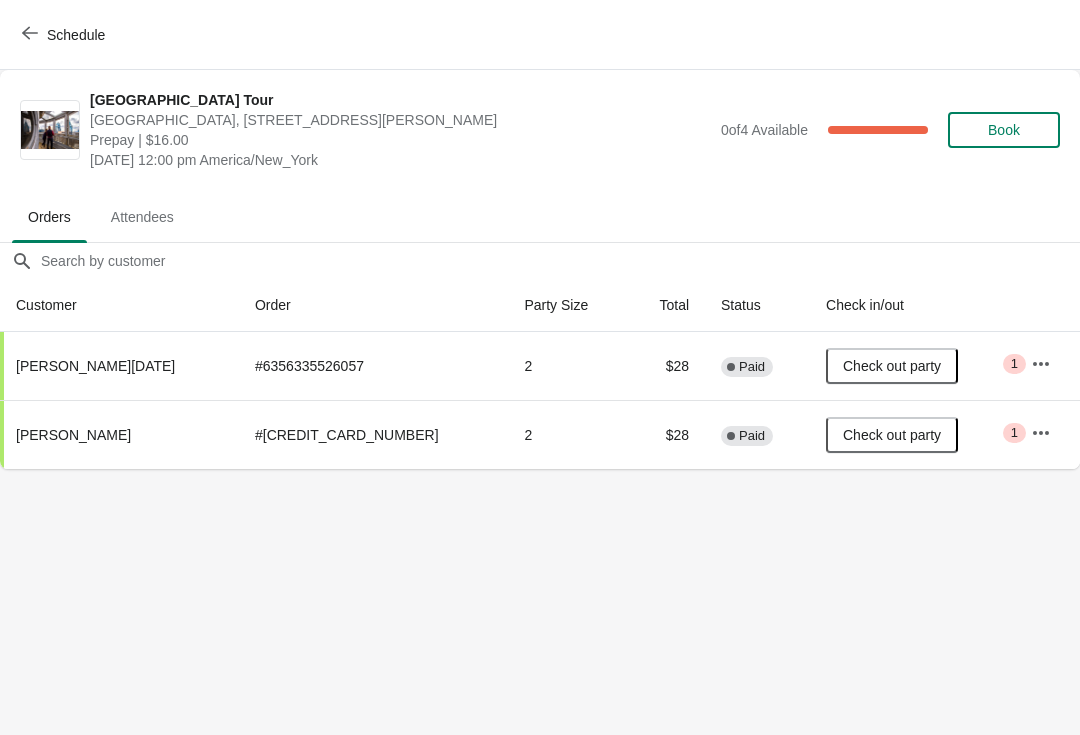 click on "Schedule" at bounding box center [540, 35] 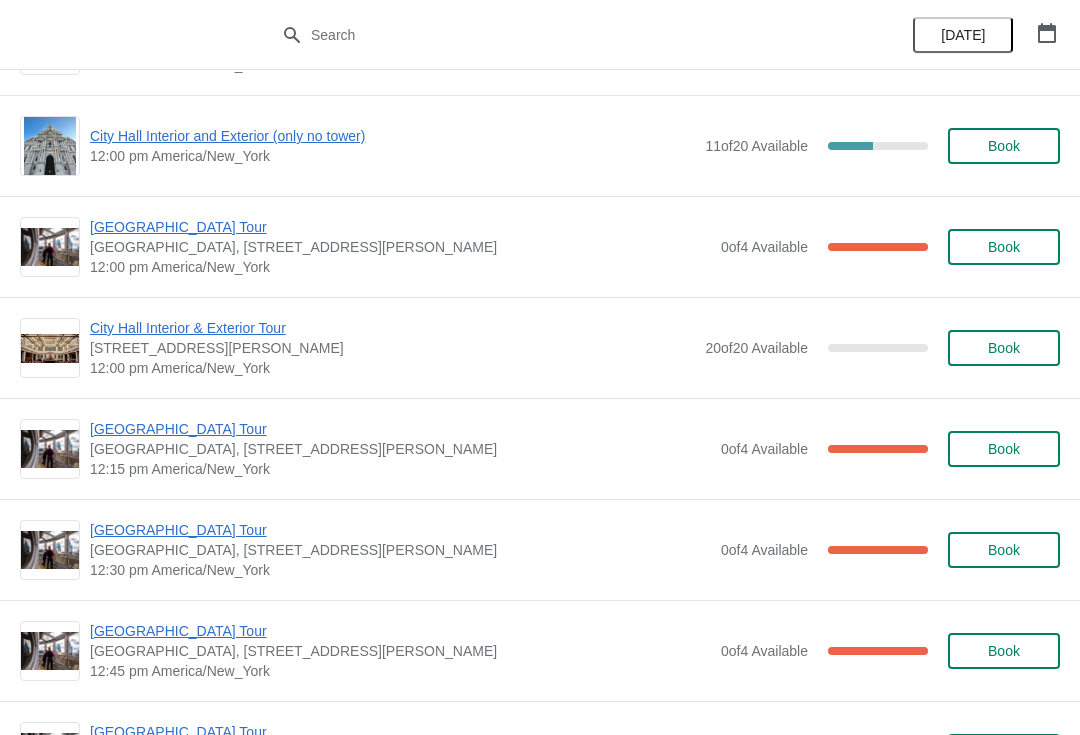 scroll, scrollTop: 905, scrollLeft: 0, axis: vertical 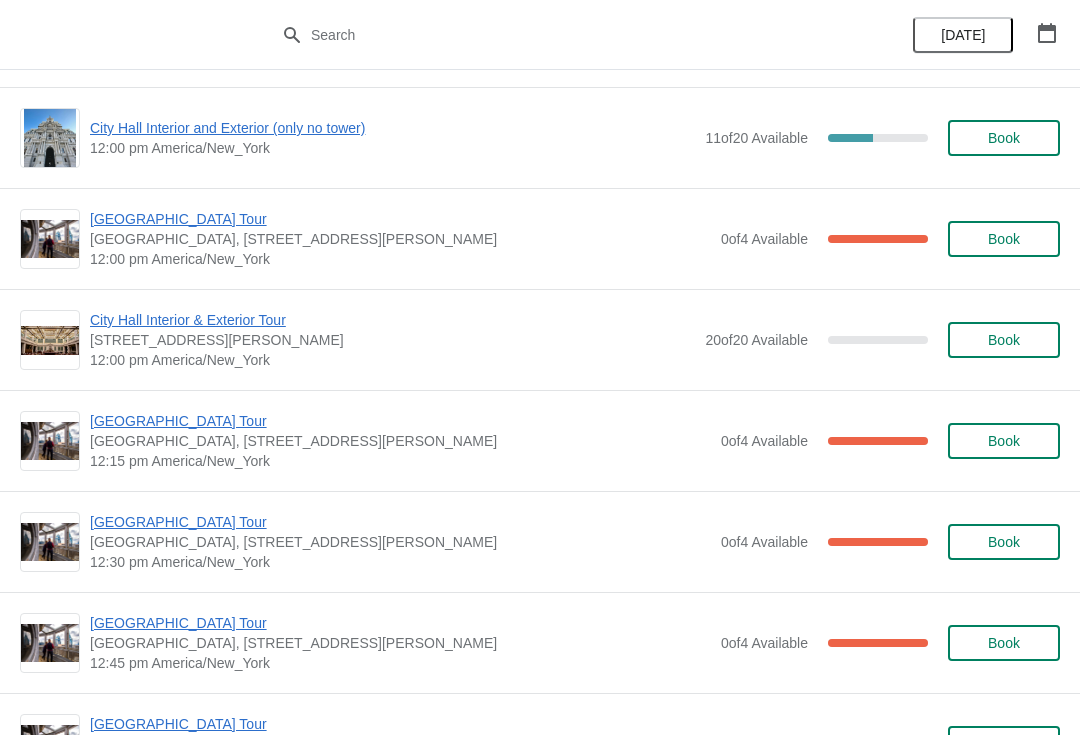 click on "[GEOGRAPHIC_DATA] Tour" at bounding box center (400, 522) 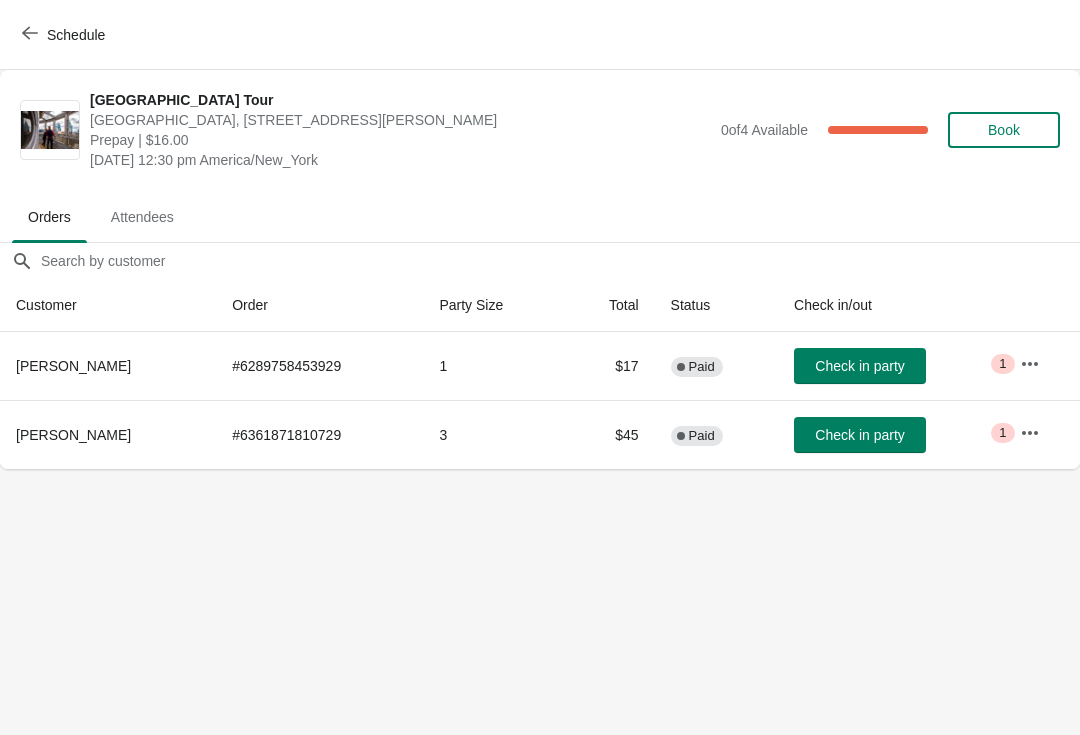 click on "Schedule" at bounding box center [76, 35] 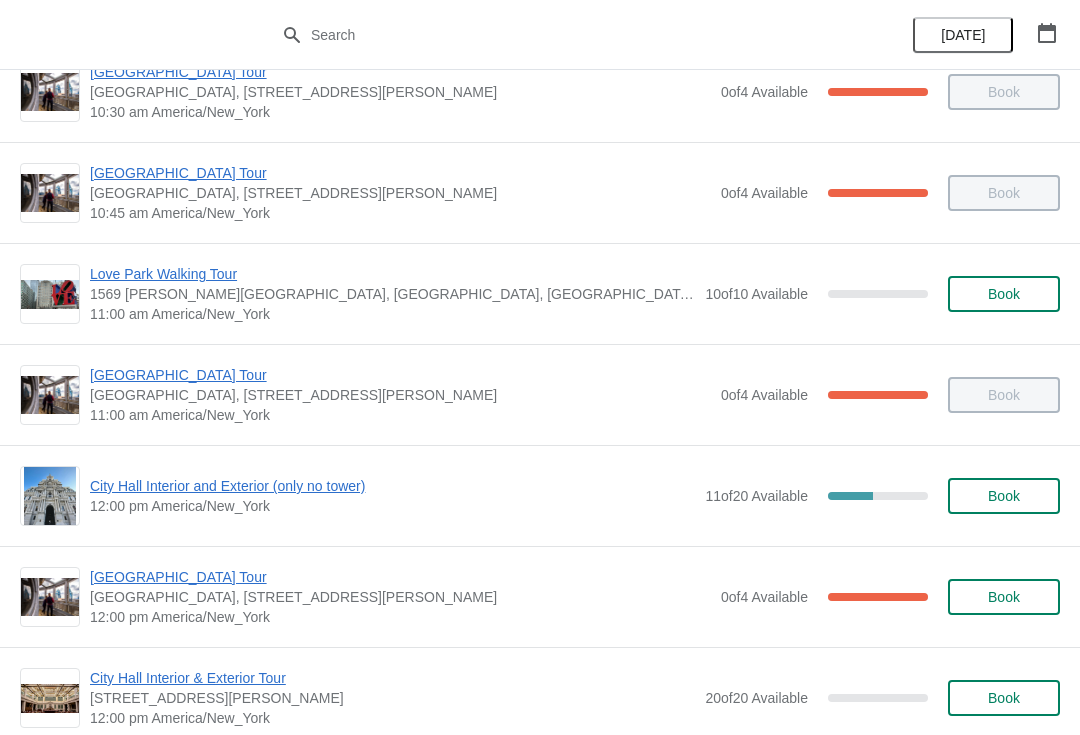 scroll, scrollTop: 544, scrollLeft: 0, axis: vertical 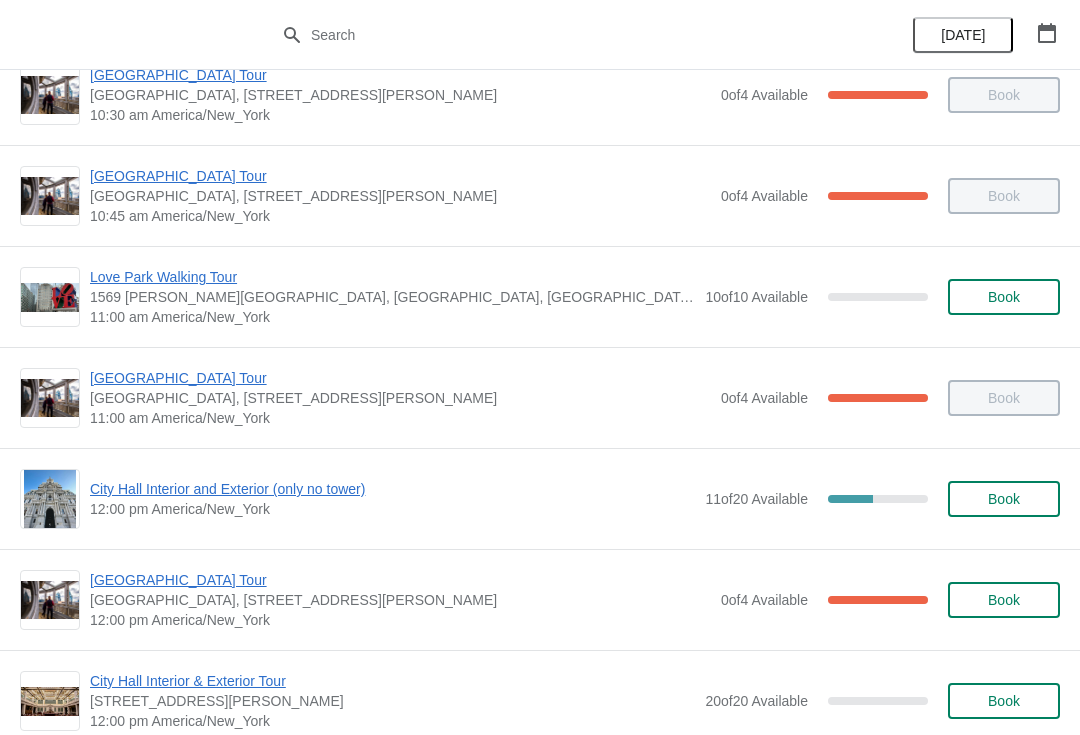 click on "[GEOGRAPHIC_DATA], [STREET_ADDRESS][PERSON_NAME]" at bounding box center [400, 600] 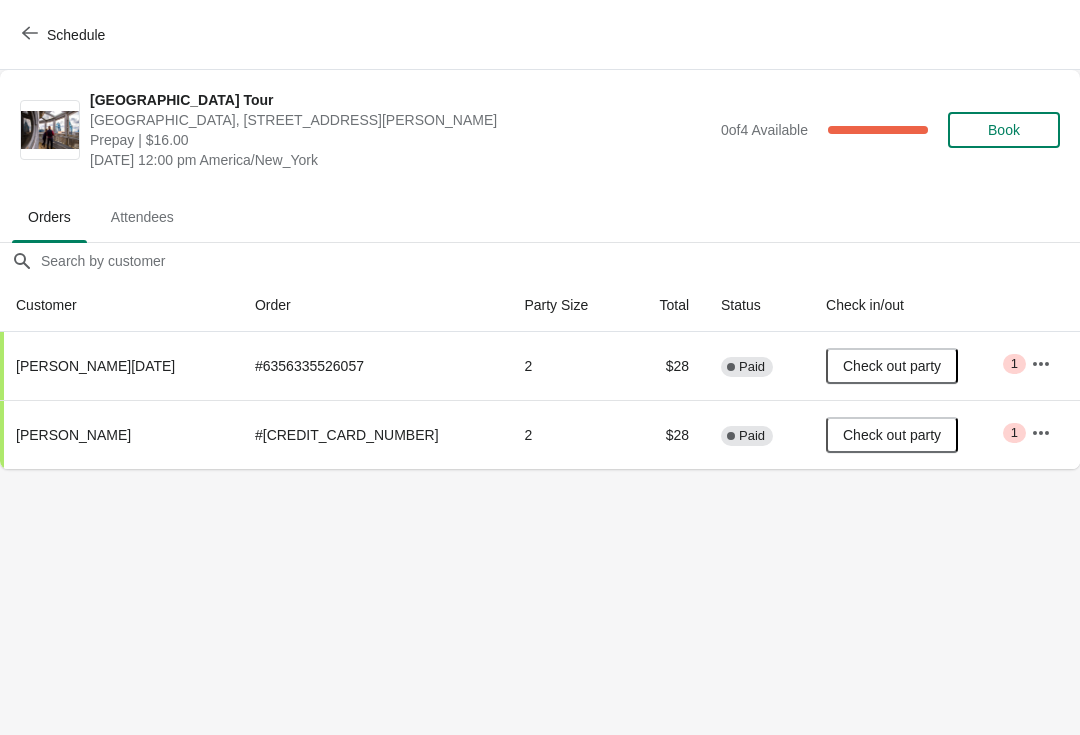 click on "Schedule City Hall Tower Tour City Hall Visitor Center, 1400 John F Kennedy Boulevard Suite 121, Philadelphia, PA, USA Prepay | $16.00 Thursday, July 17, 2025 | 12:00 pm America/New_York 0  of  4   Available 100 % Book Orders Attendees Orders Attendees Orders filter search Customer Order Party Size Total Status Check in/out Tondalaya Easter # 6356335526057 2 $28 Complete Paid Check out party Critical 1 Tatiana Angulo # 6363338670249 2 $28 Complete Paid Check out party Critical 1 Order Details Actions Transfer Restock 2  /  2  Checked in Close" at bounding box center (540, 367) 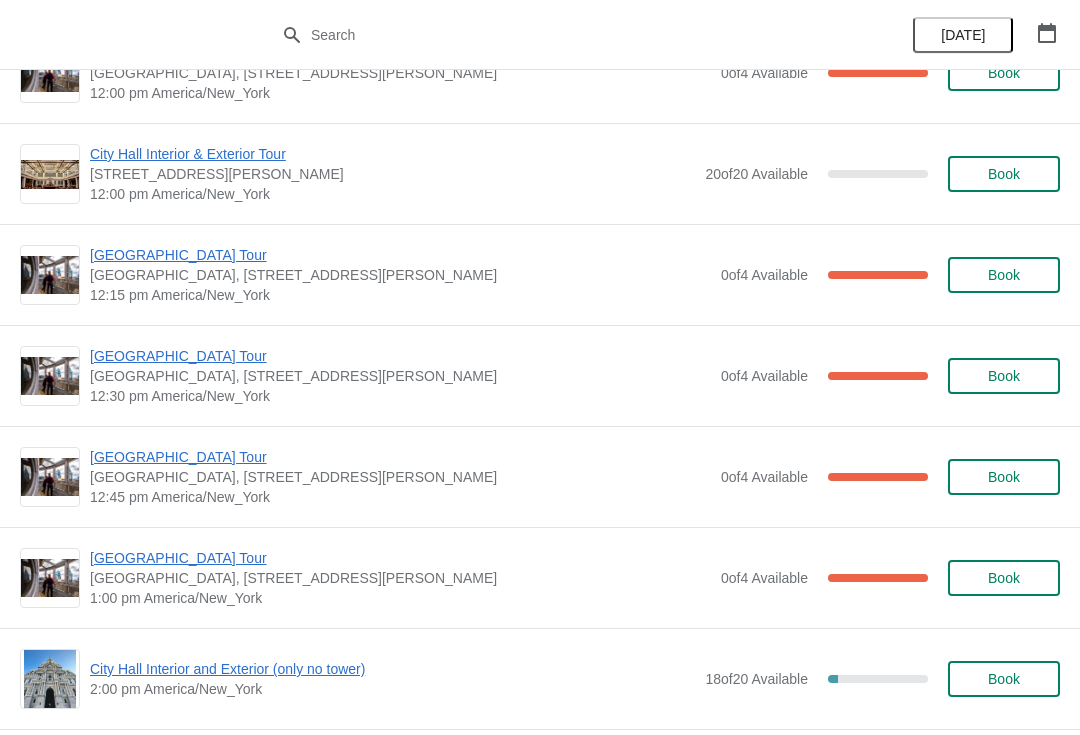 scroll, scrollTop: 1072, scrollLeft: 0, axis: vertical 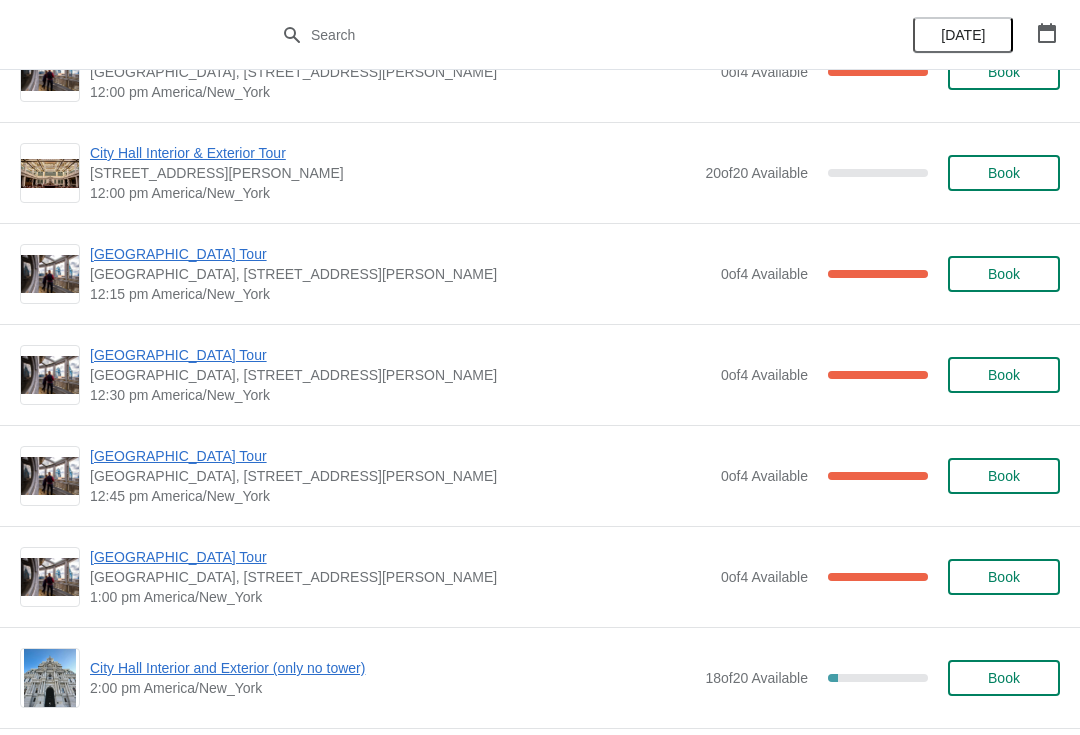 click on "[GEOGRAPHIC_DATA] Tour" at bounding box center [400, 355] 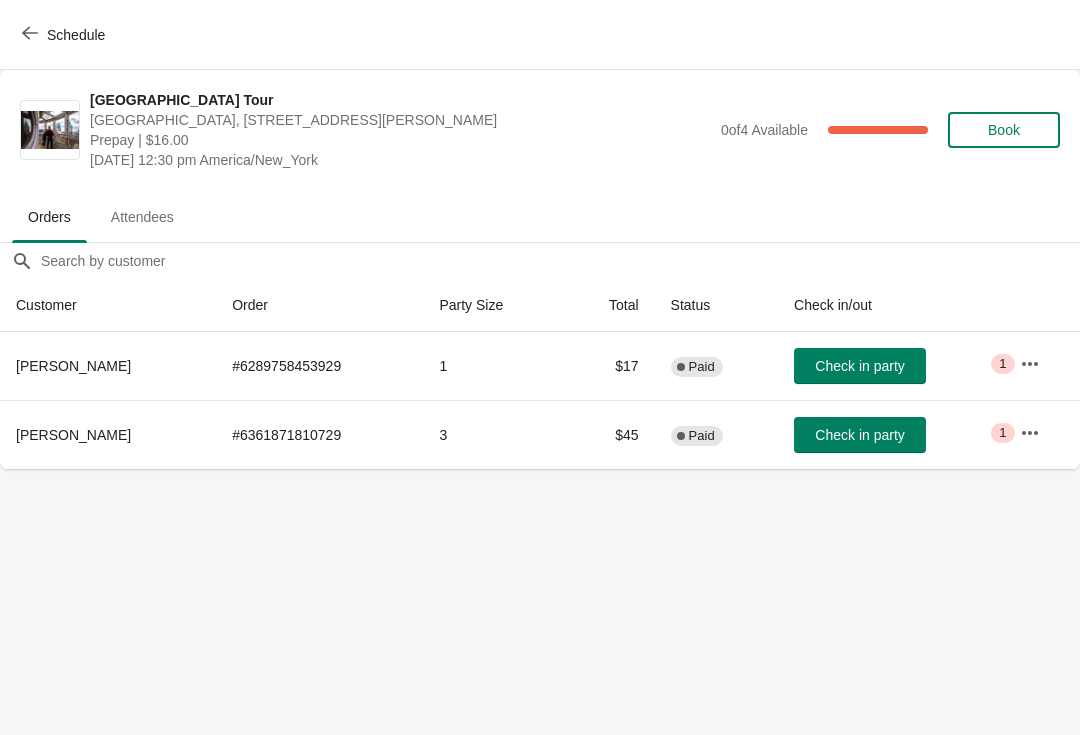 click on "Schedule" at bounding box center [65, 35] 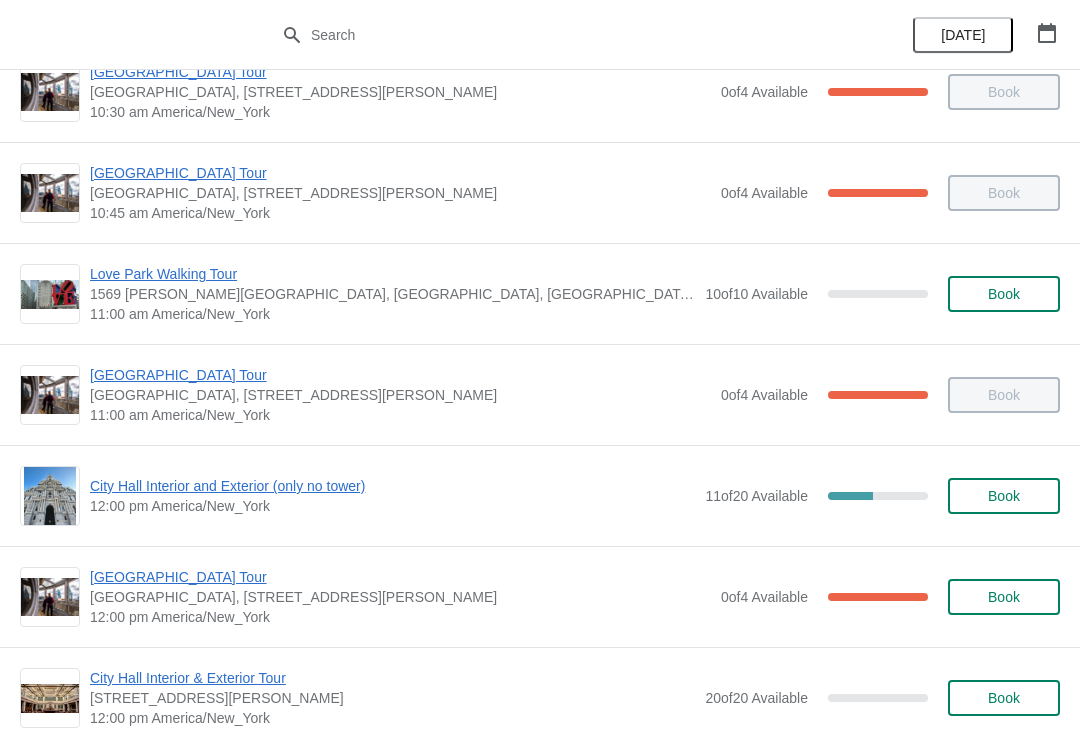 scroll, scrollTop: 553, scrollLeft: 0, axis: vertical 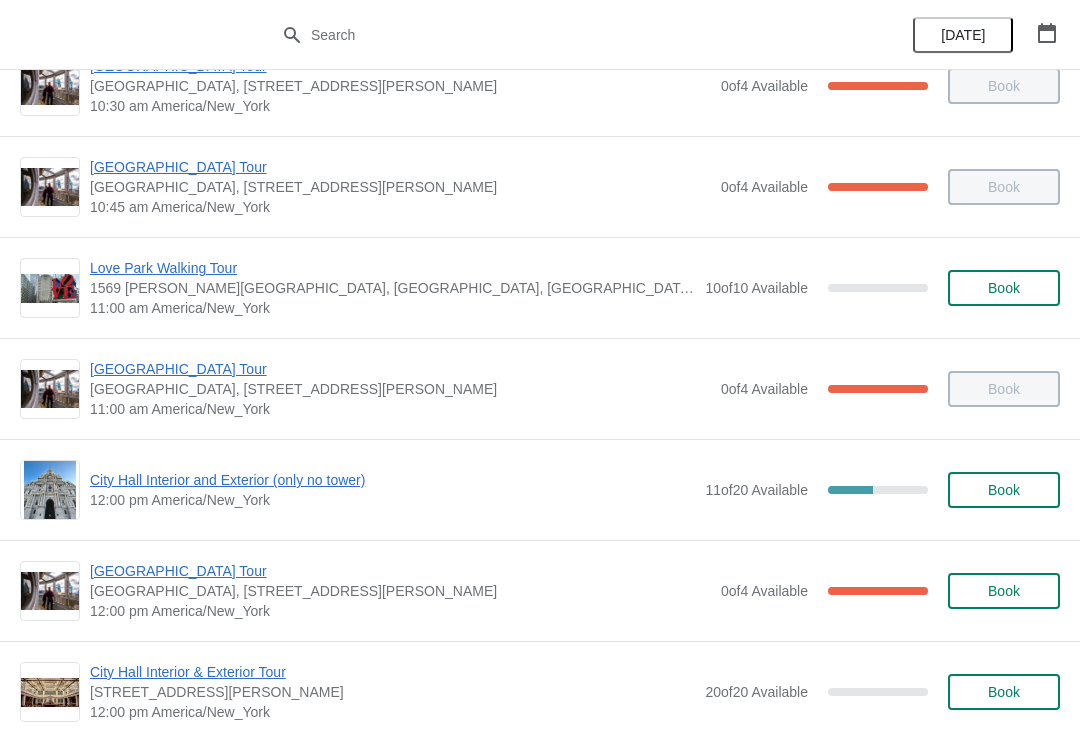 click on "City Hall Interior and Exterior (only no tower)" at bounding box center [392, 480] 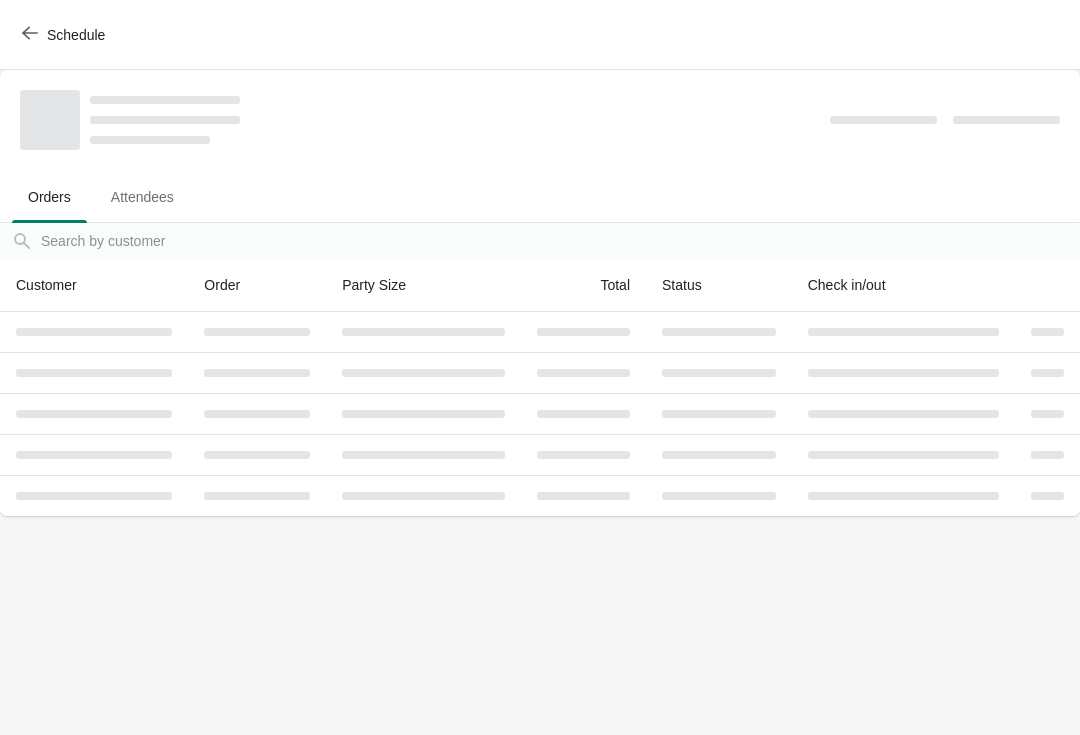scroll, scrollTop: 0, scrollLeft: 0, axis: both 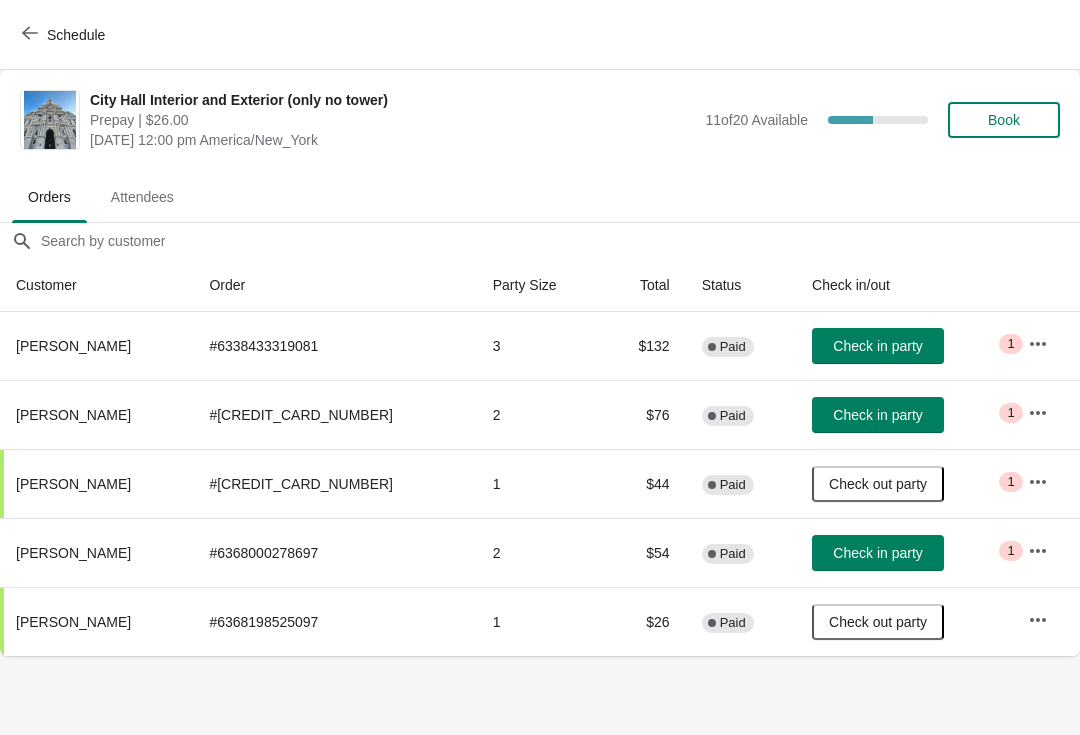 click on "Check in party" at bounding box center [878, 415] 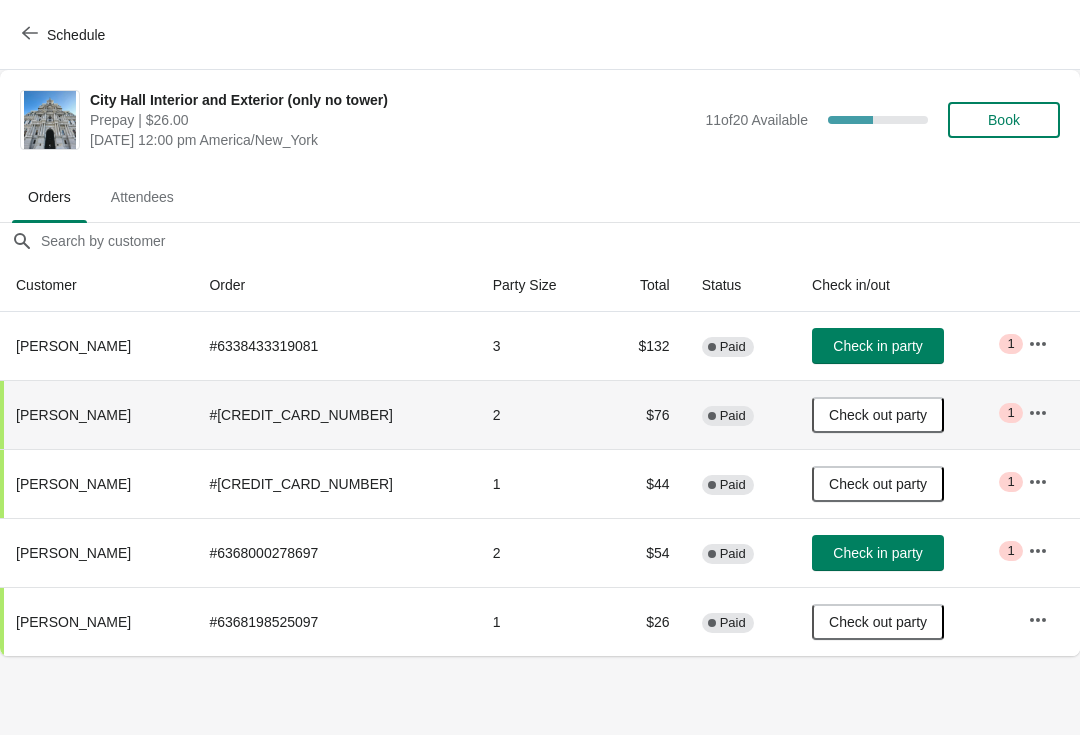 click on "Schedule" at bounding box center (65, 35) 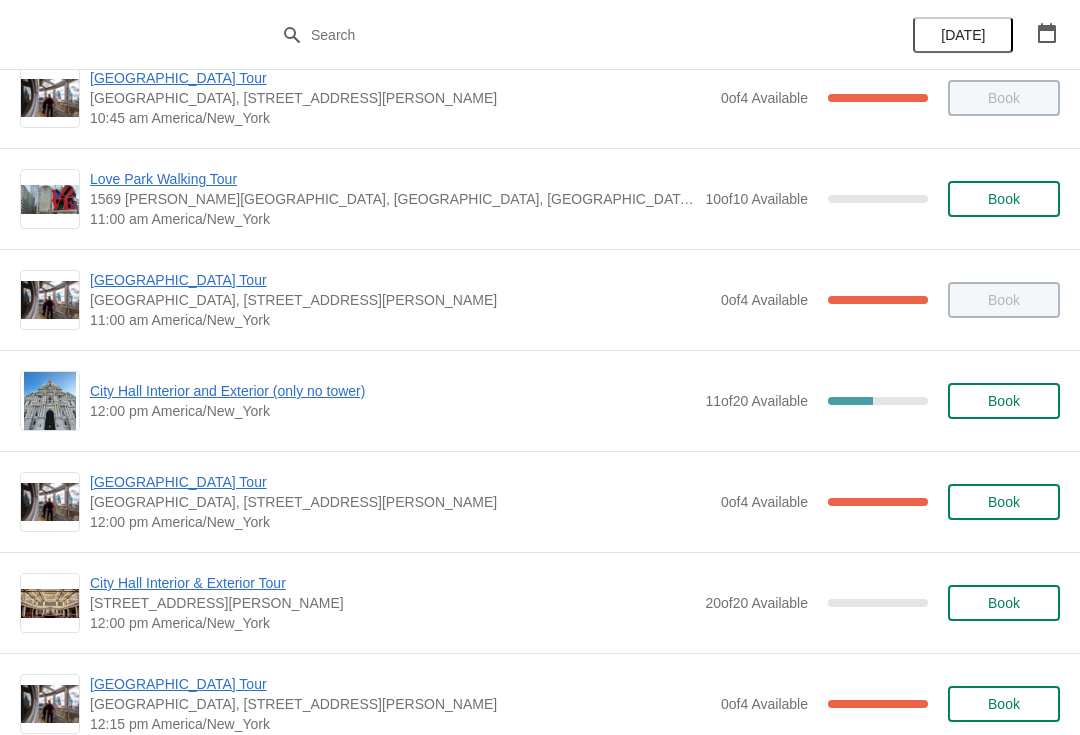 scroll, scrollTop: 643, scrollLeft: 0, axis: vertical 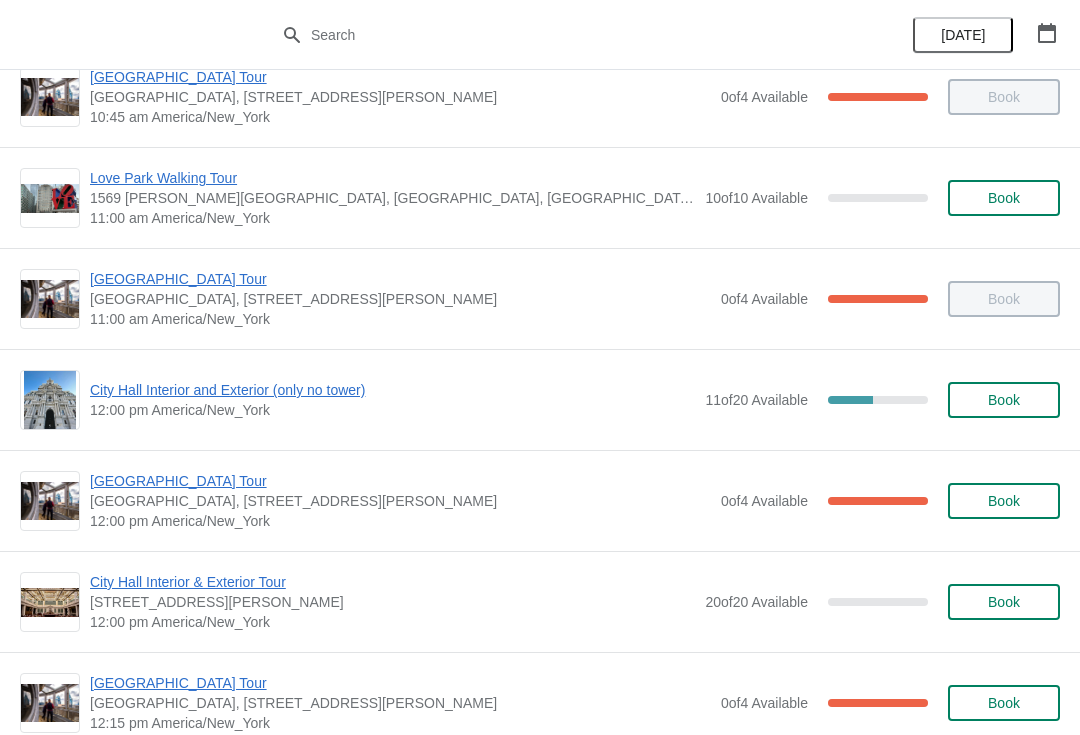 click on "[GEOGRAPHIC_DATA] Tour" at bounding box center (400, 481) 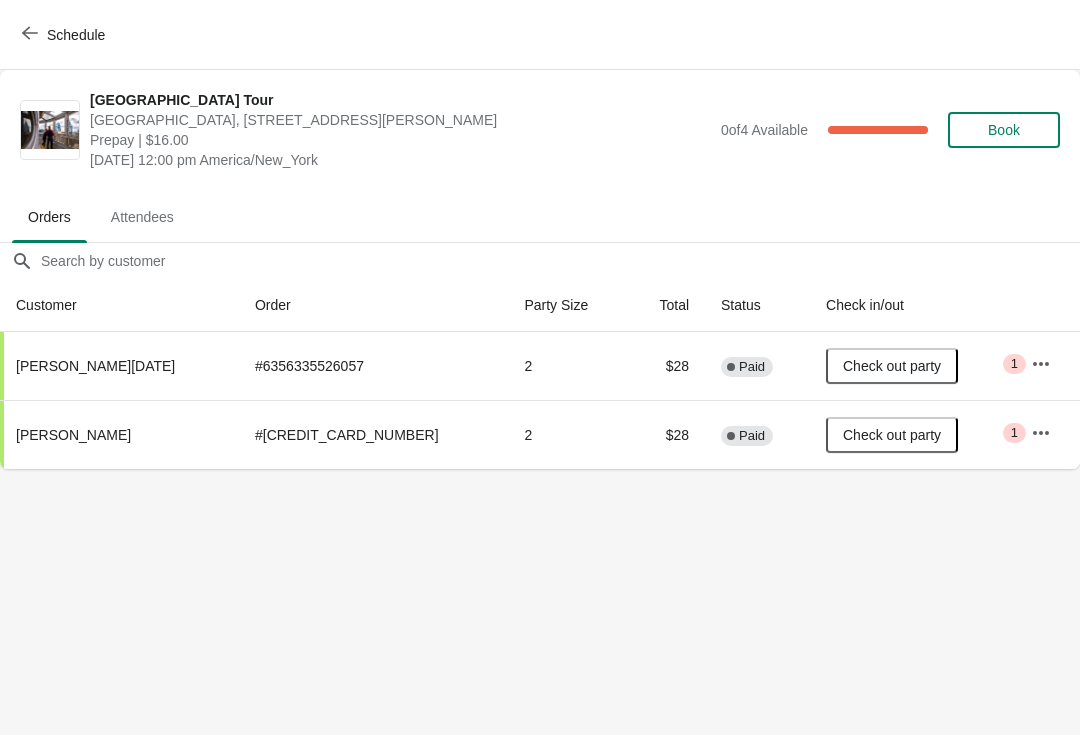 click 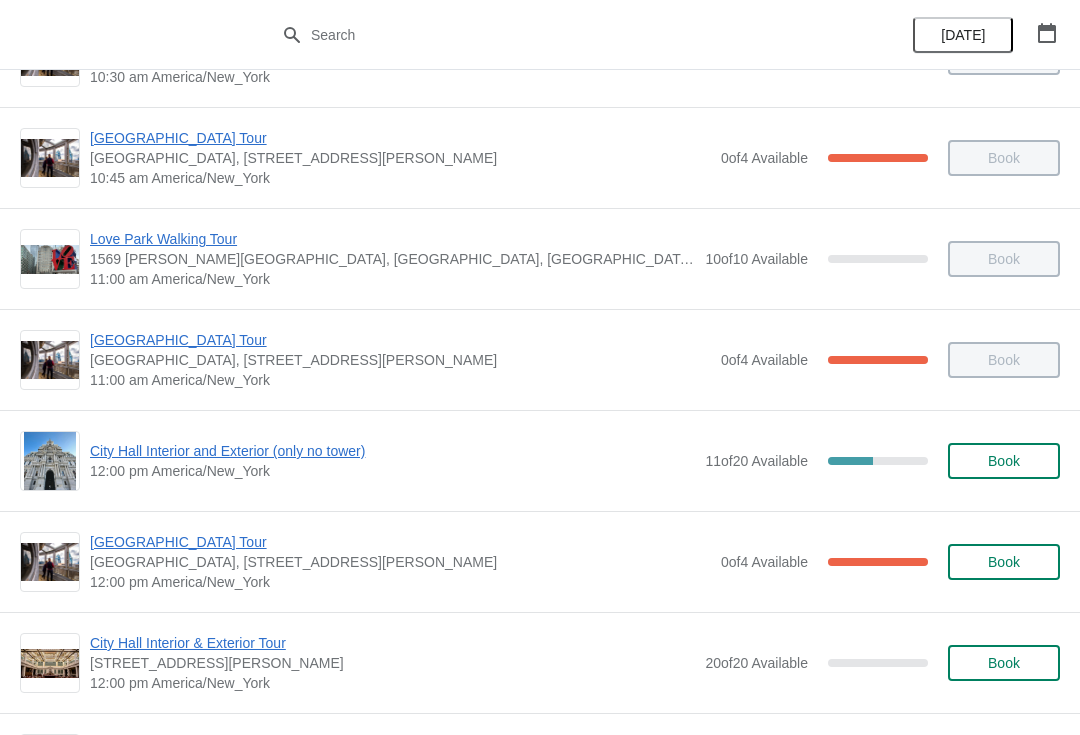 scroll, scrollTop: 583, scrollLeft: 0, axis: vertical 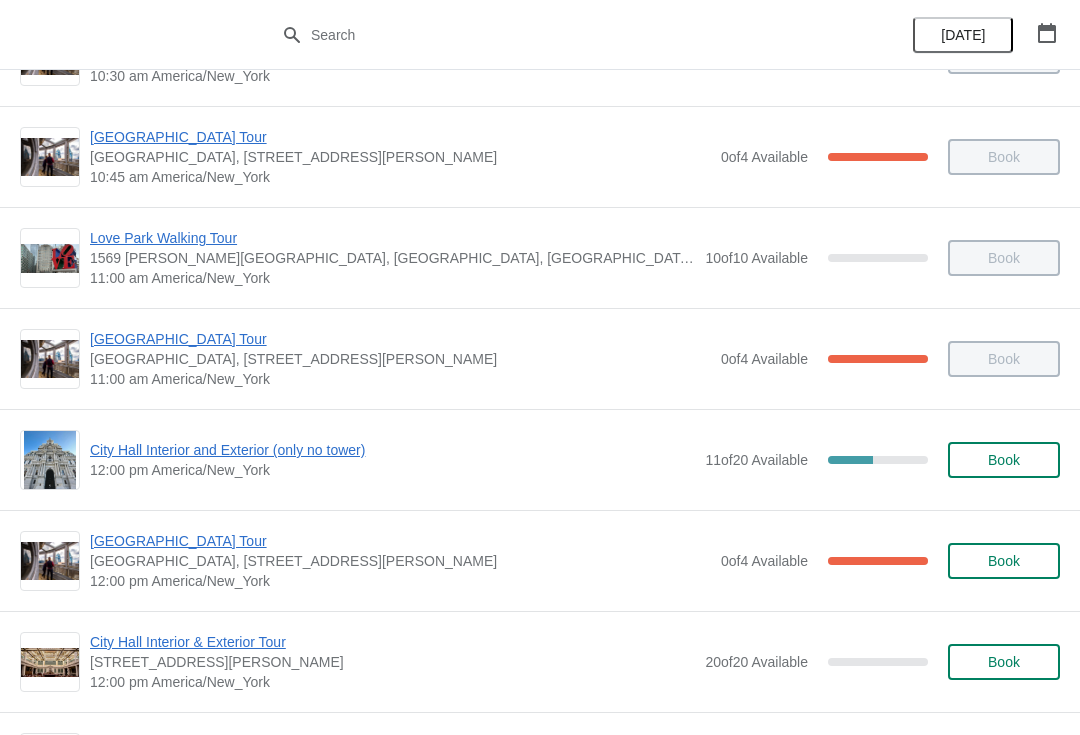 click on "City Hall Interior and Exterior (only no tower)" at bounding box center (392, 450) 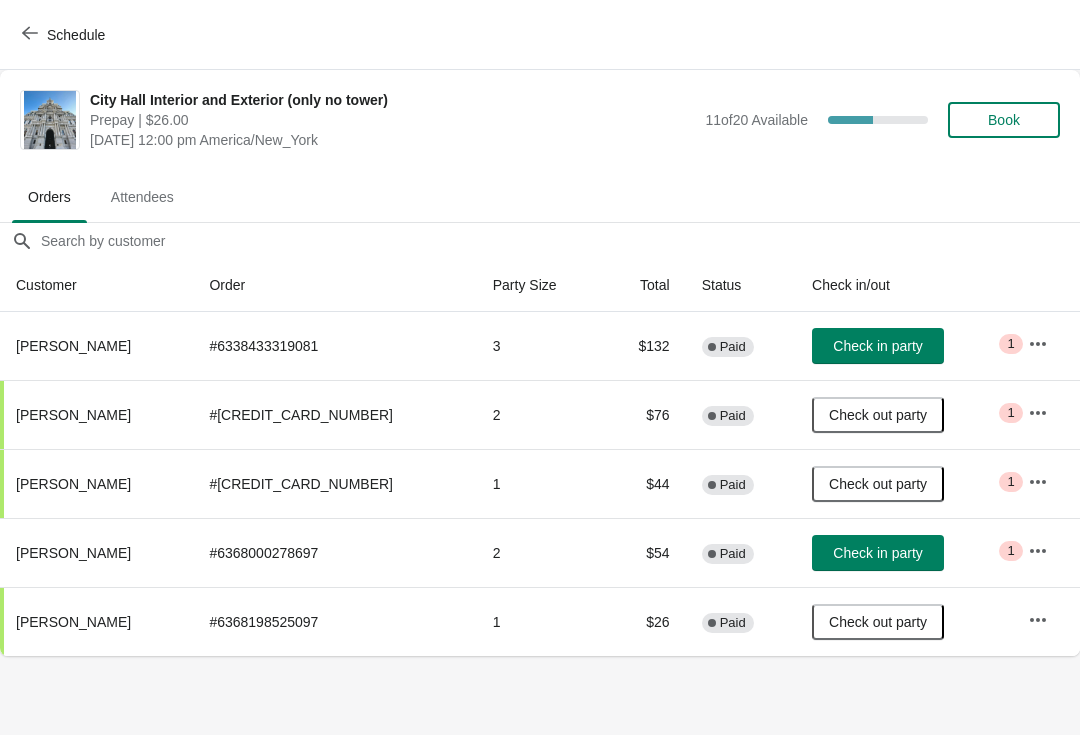 click on "Schedule" at bounding box center [65, 35] 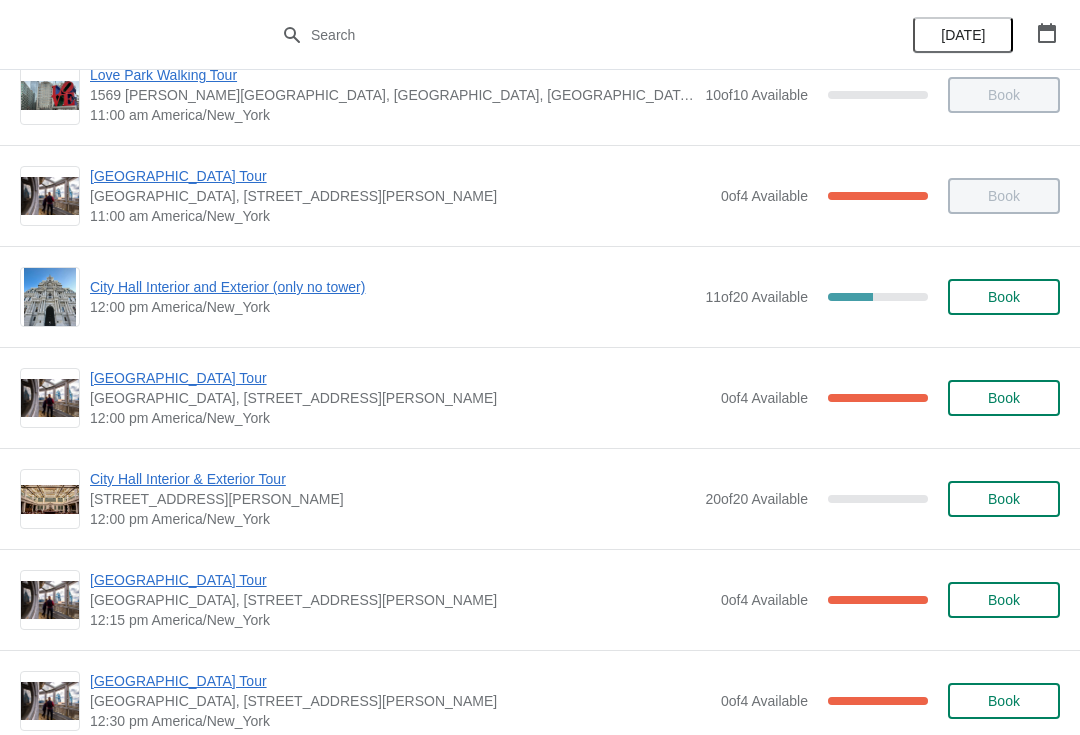 scroll, scrollTop: 760, scrollLeft: 0, axis: vertical 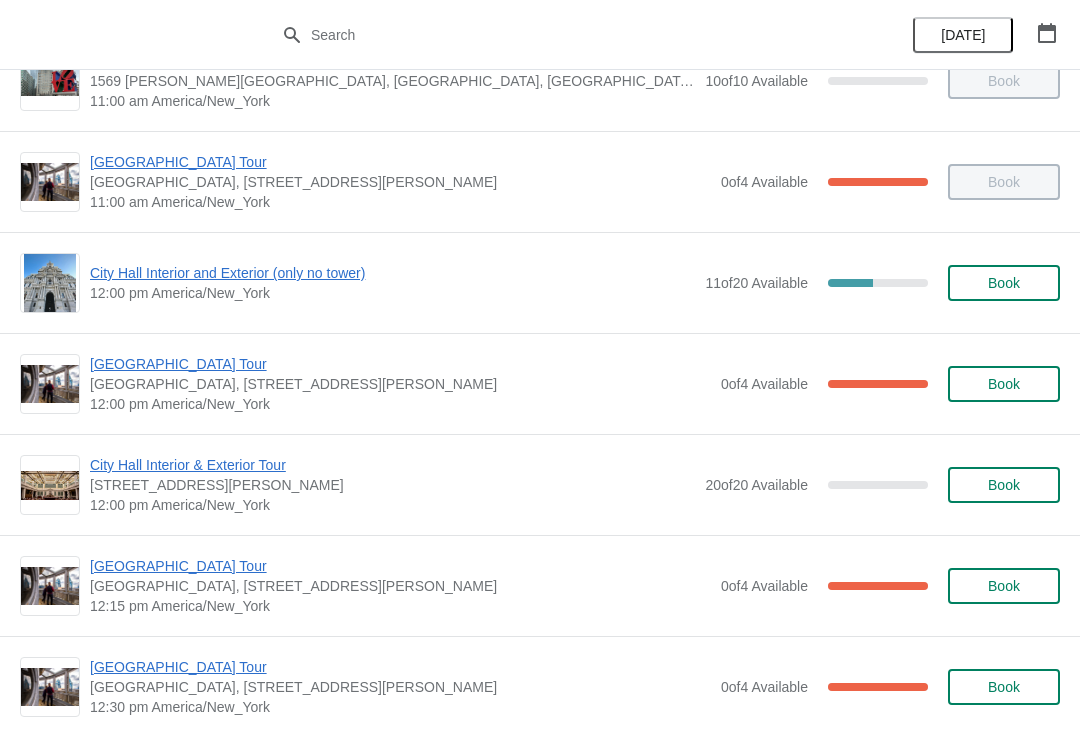 click on "[GEOGRAPHIC_DATA] Tour" at bounding box center (400, 566) 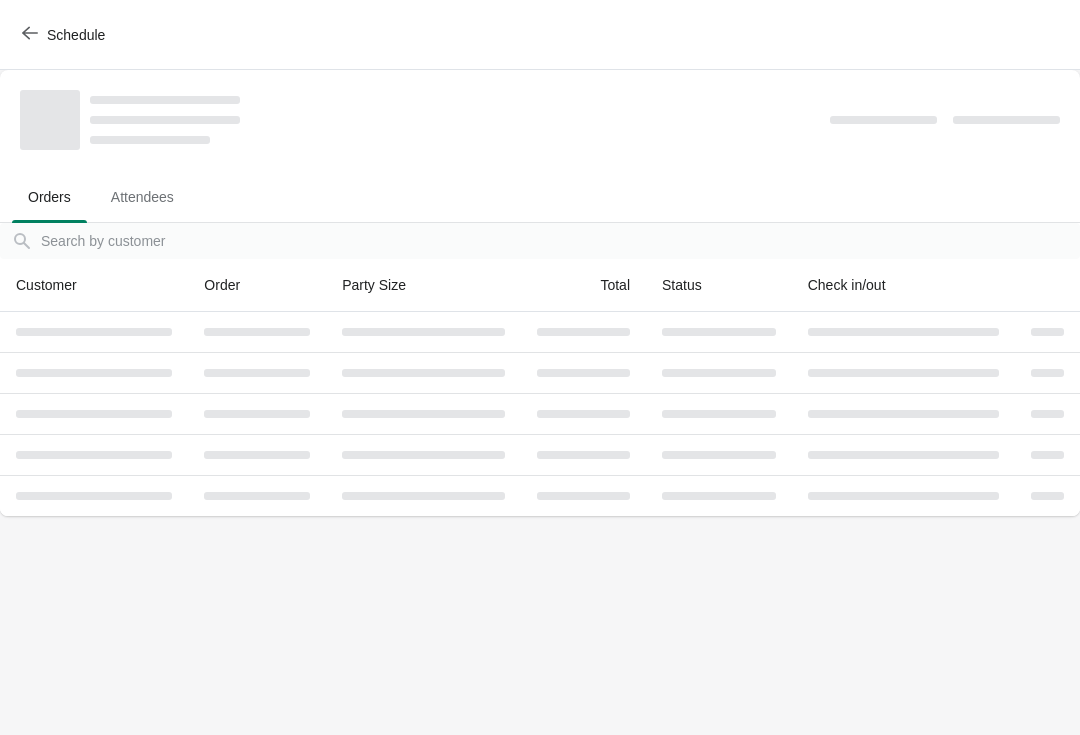 scroll, scrollTop: 0, scrollLeft: 0, axis: both 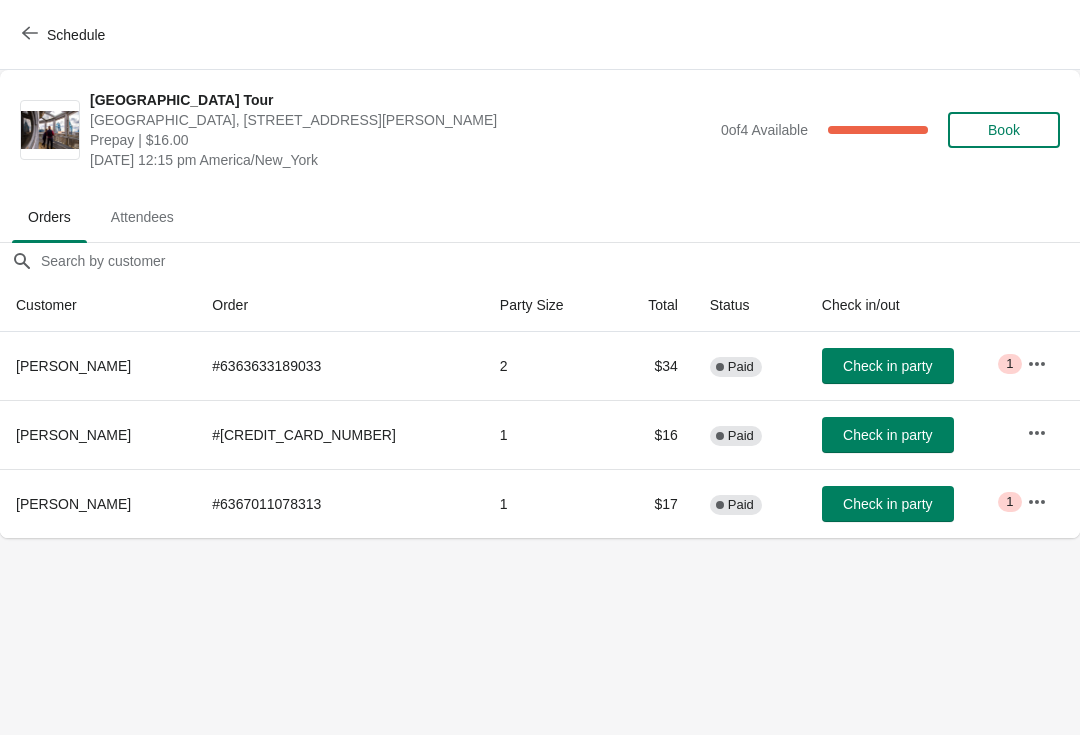 click on "Check in party" at bounding box center (888, 366) 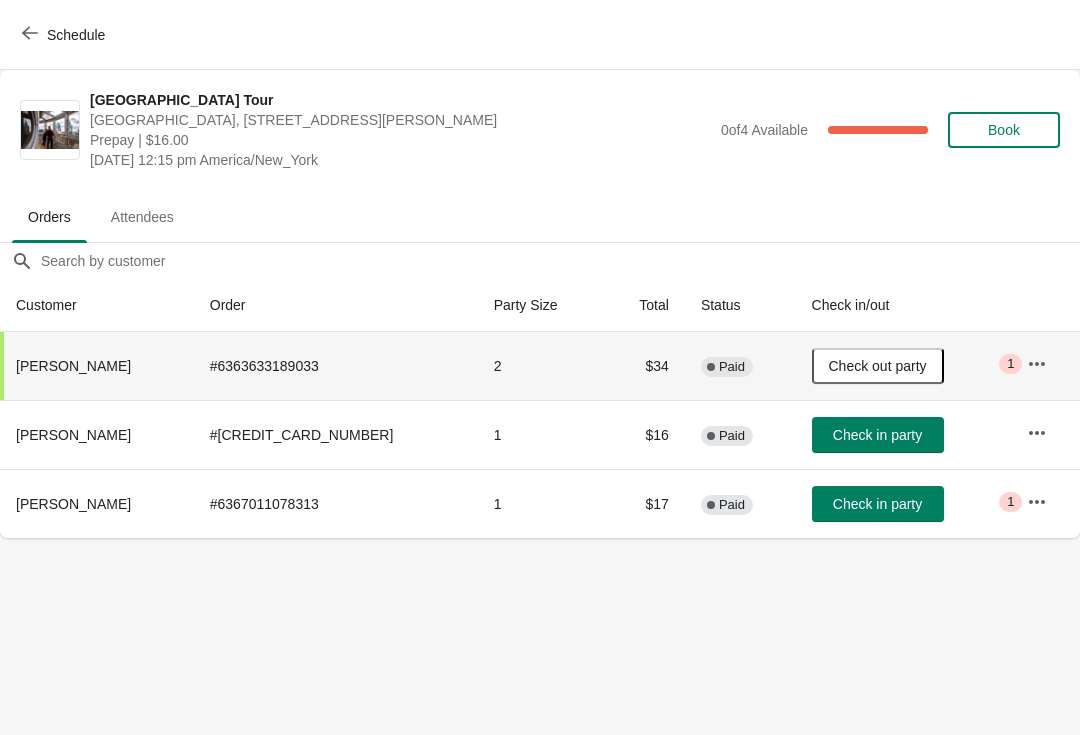 click on "Schedule" at bounding box center [65, 35] 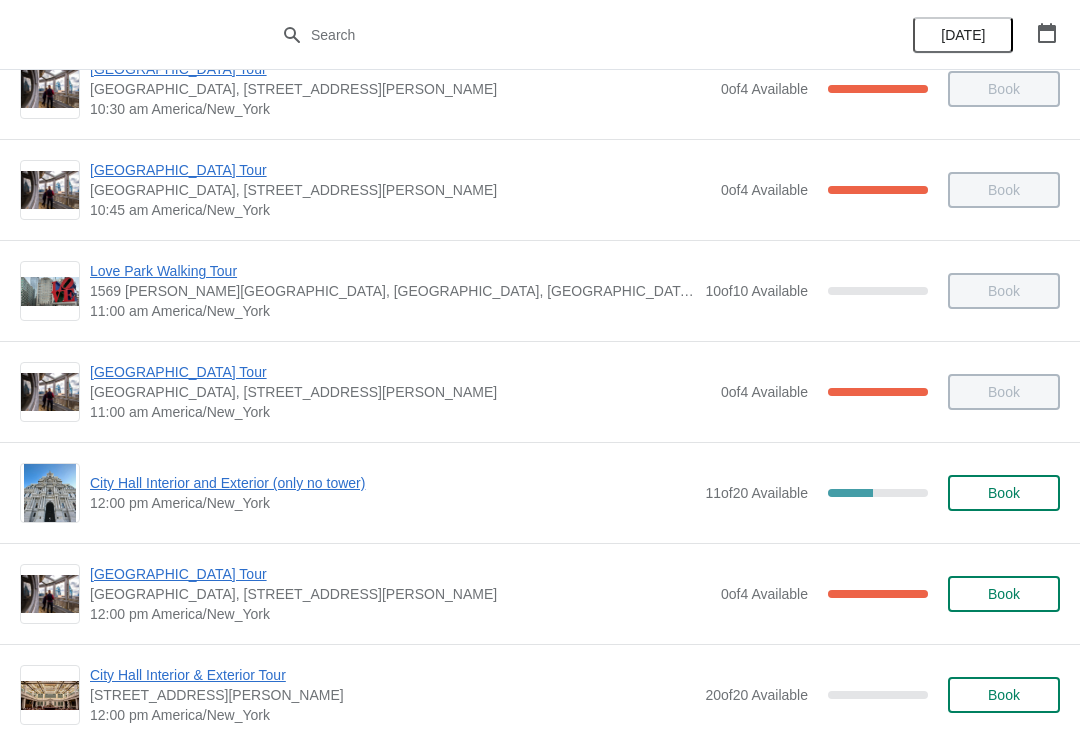 scroll, scrollTop: 547, scrollLeft: 0, axis: vertical 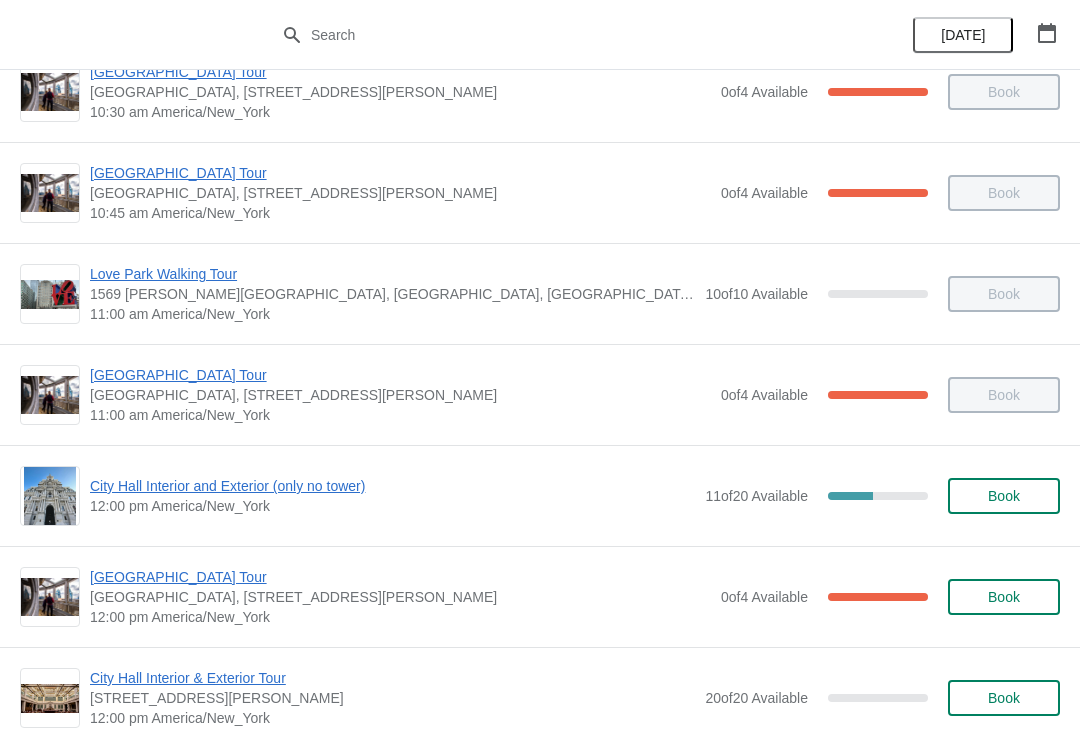 click on "City Hall Interior and Exterior (only no tower) 12:00 pm America/New_York 11  of  20   Available 45 % Book" at bounding box center [540, 496] 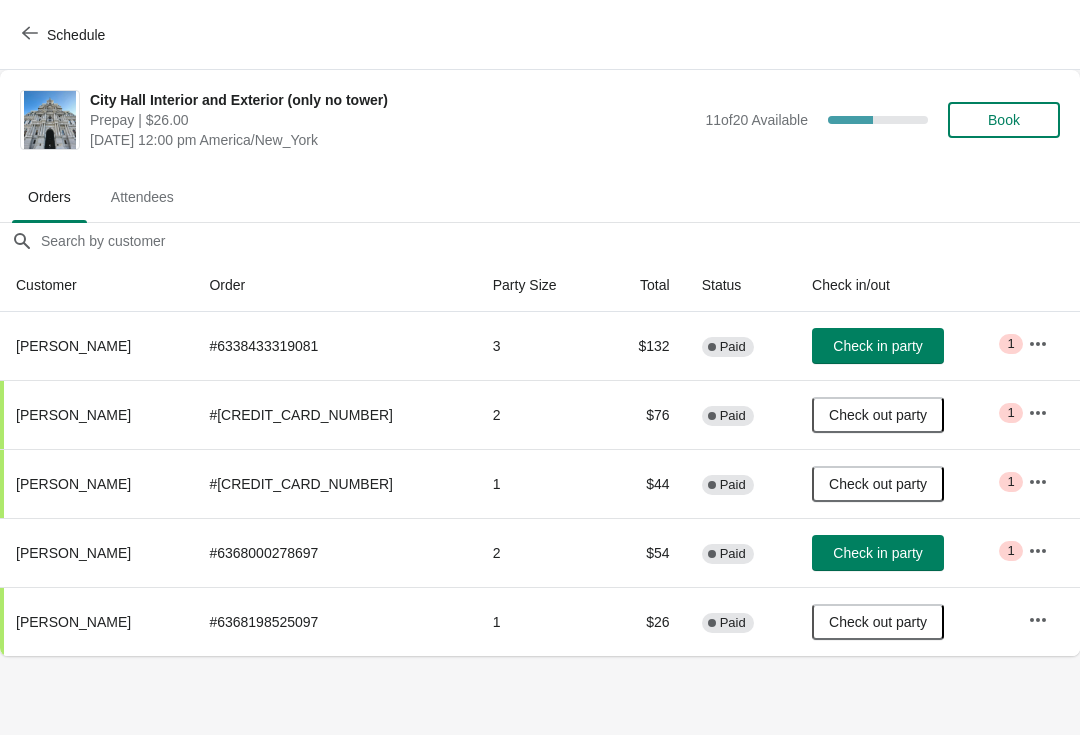 click on "Schedule" at bounding box center (65, 35) 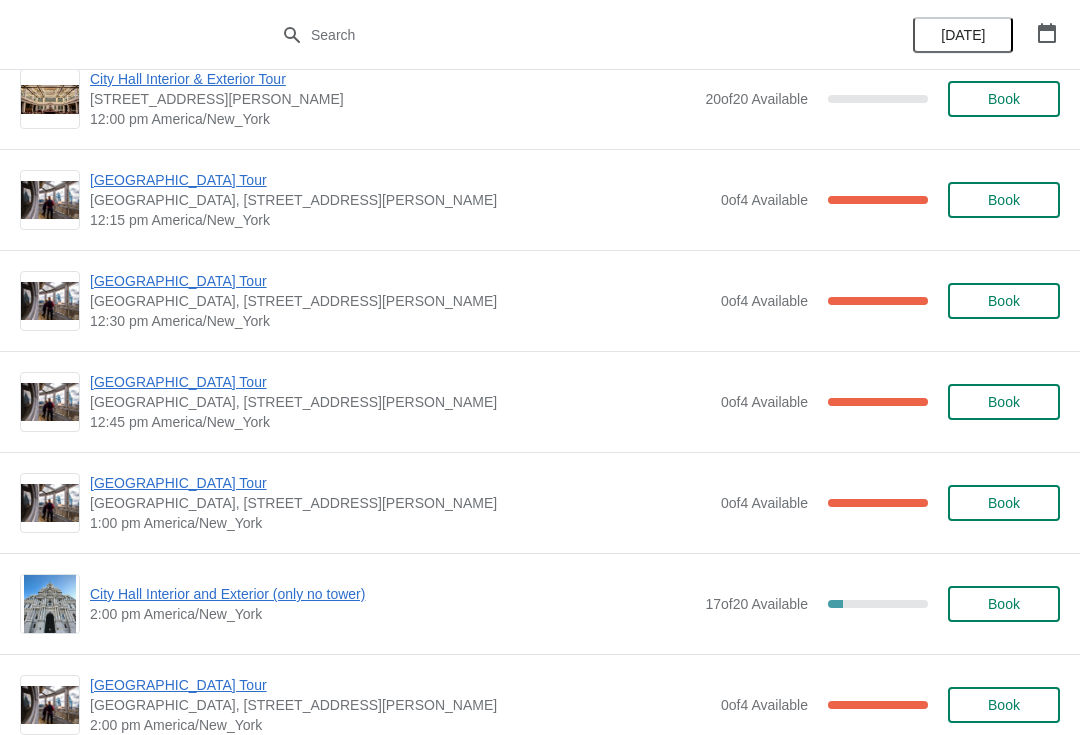 scroll, scrollTop: 3276, scrollLeft: 0, axis: vertical 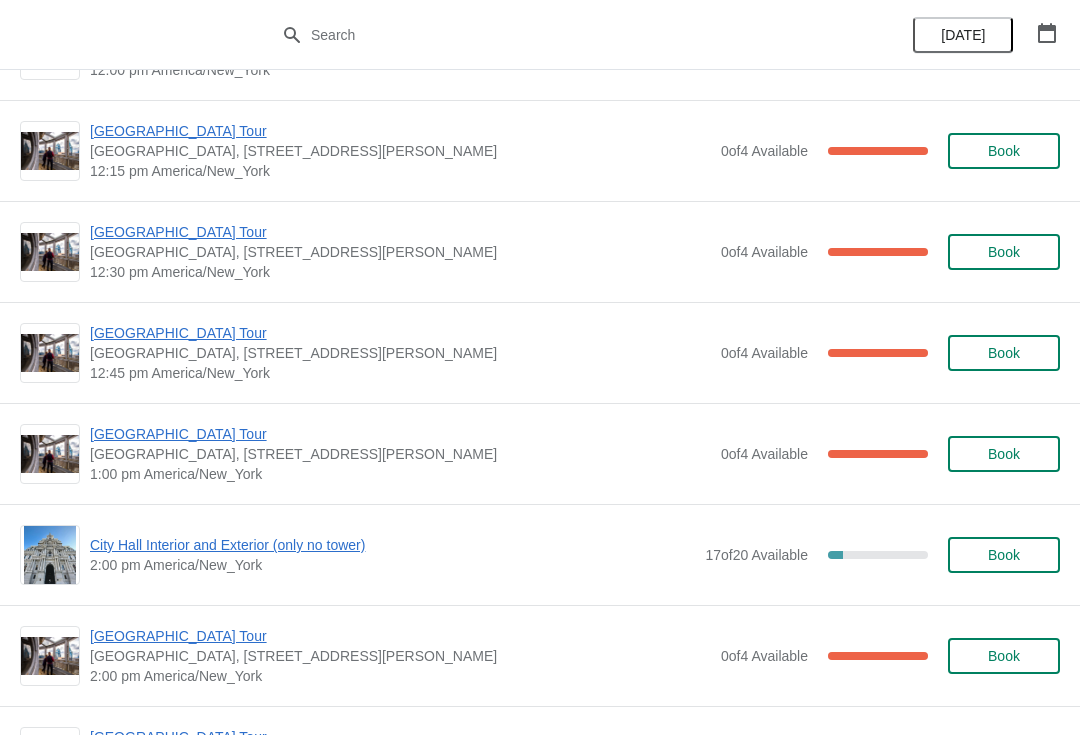 click on "City Hall Interior and Exterior (only no tower)" at bounding box center [392, 545] 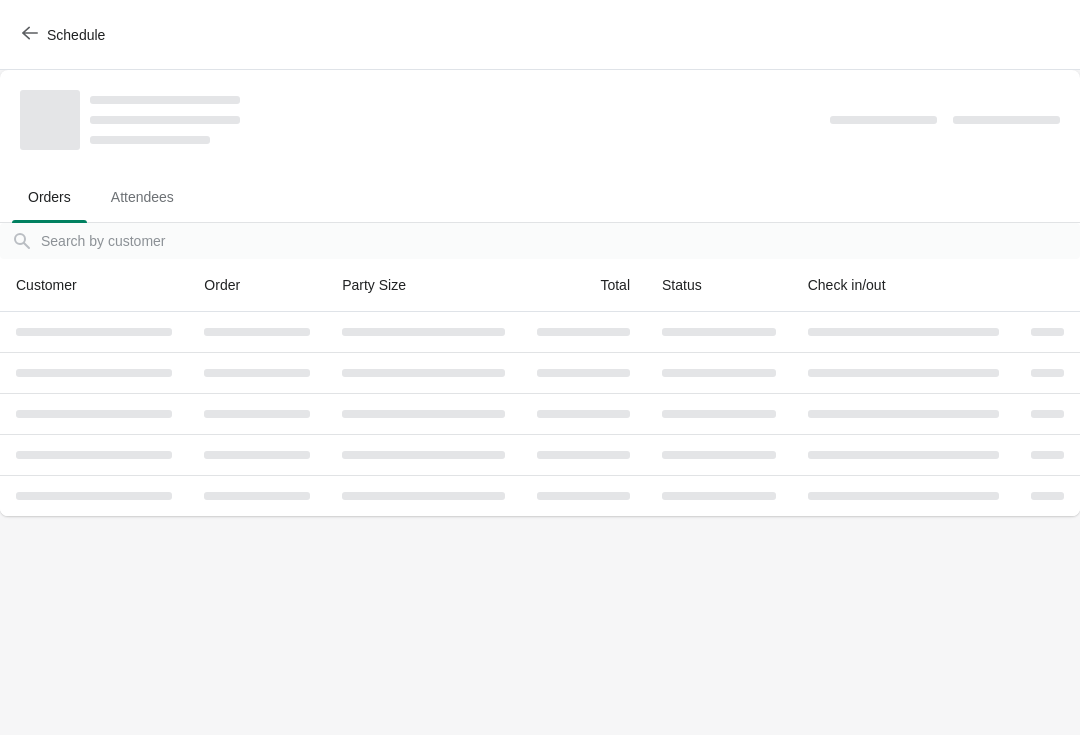 scroll, scrollTop: 0, scrollLeft: 0, axis: both 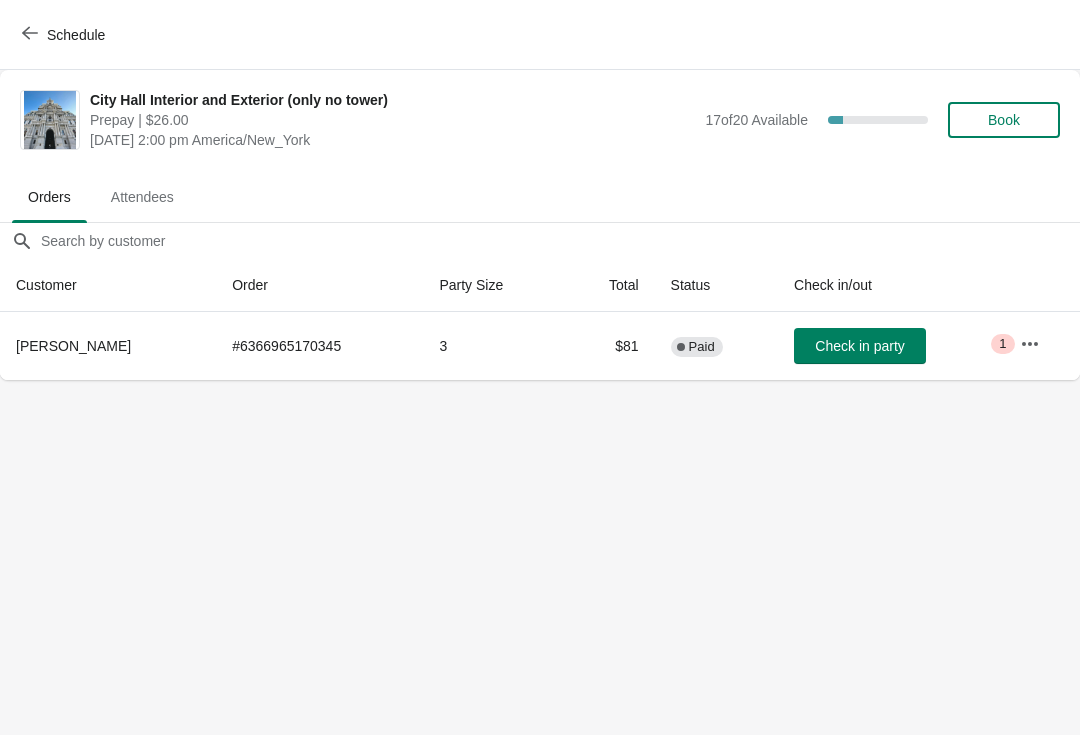 click on "Book" at bounding box center [1004, 120] 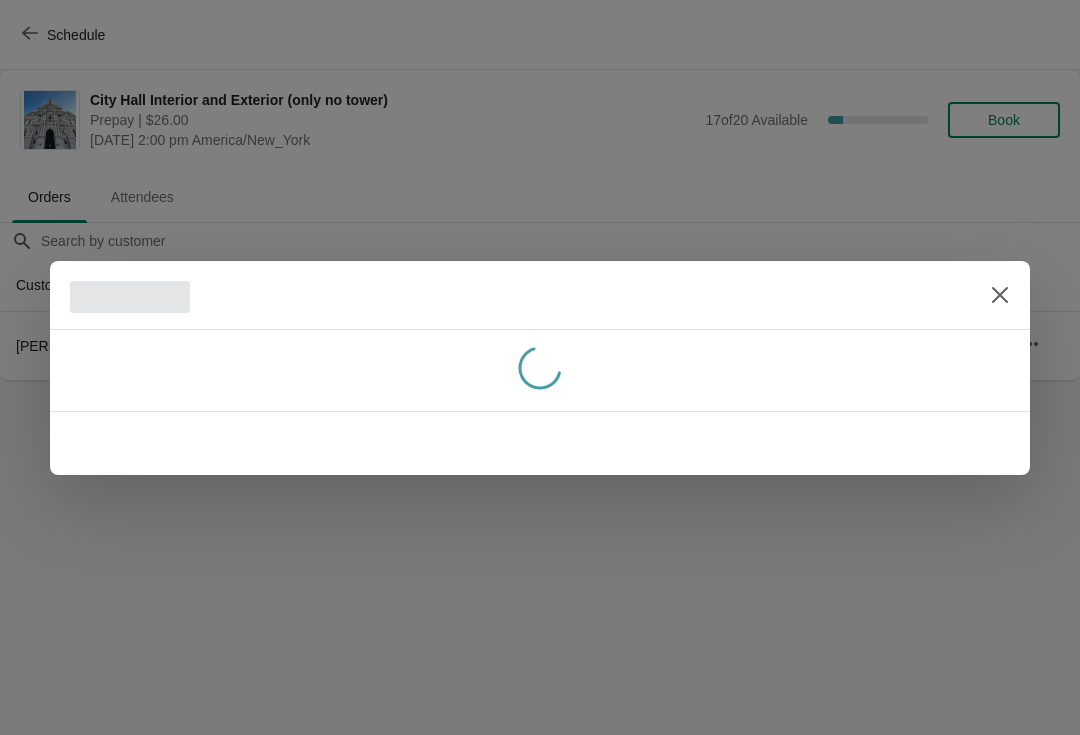 scroll, scrollTop: 0, scrollLeft: 0, axis: both 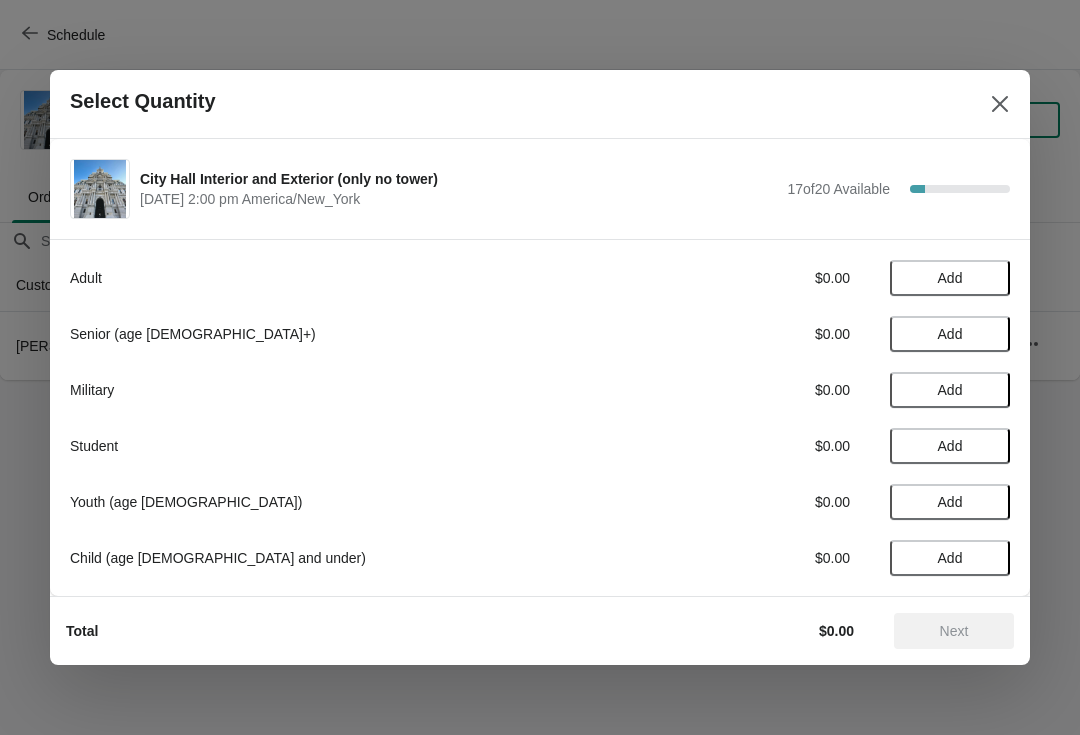 click on "Add" at bounding box center [950, 278] 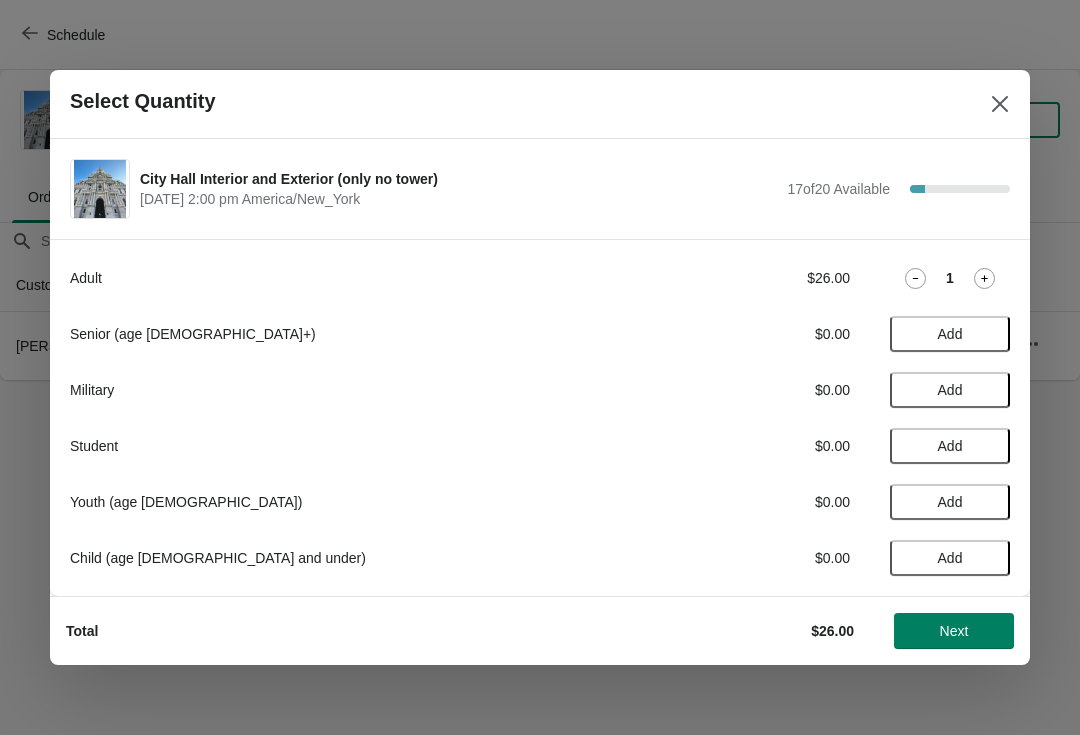 click on "Next" at bounding box center (954, 631) 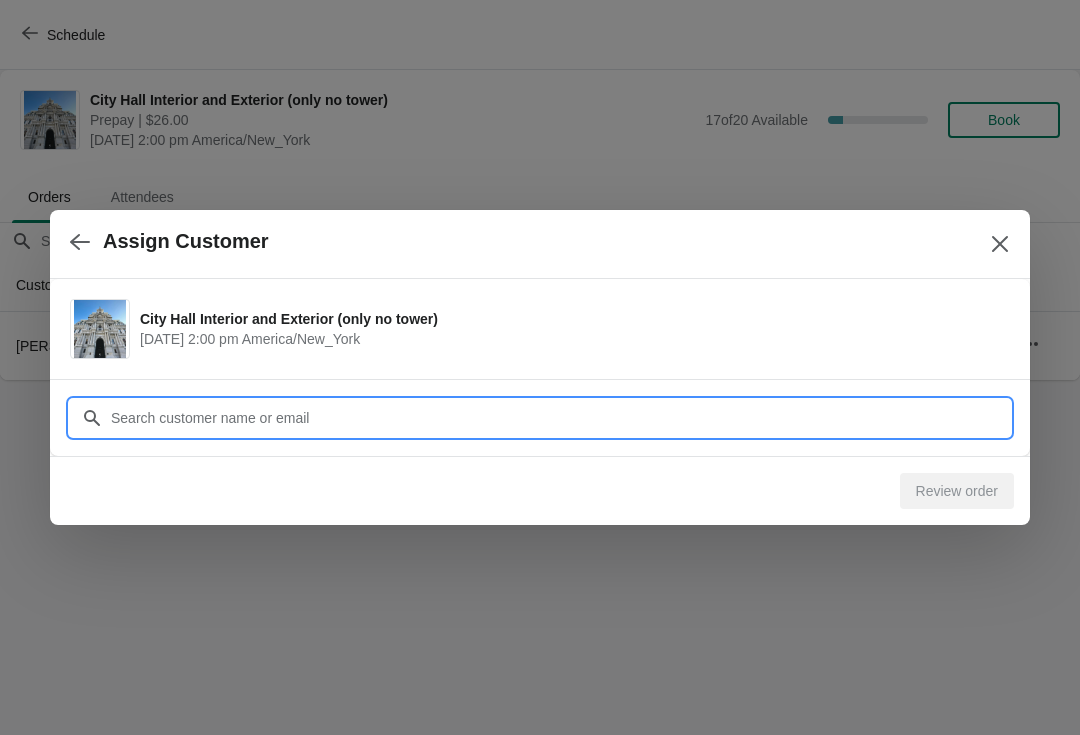 click on "Customer" at bounding box center [560, 418] 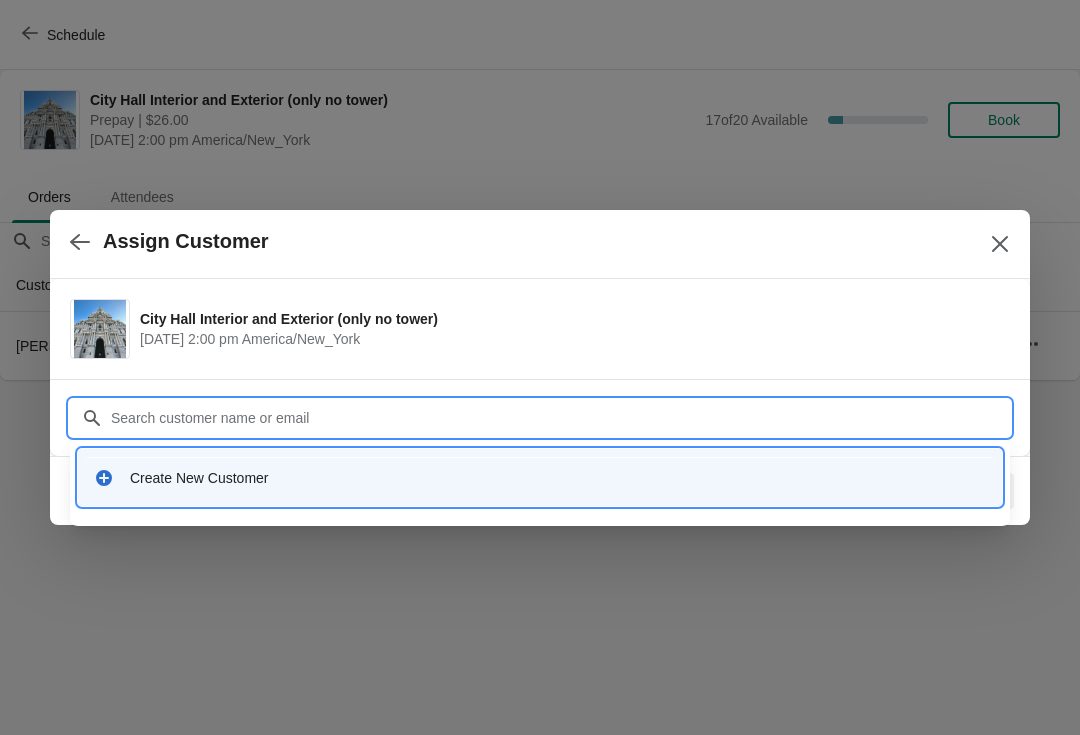 click on "Create New Customer" at bounding box center [540, 477] 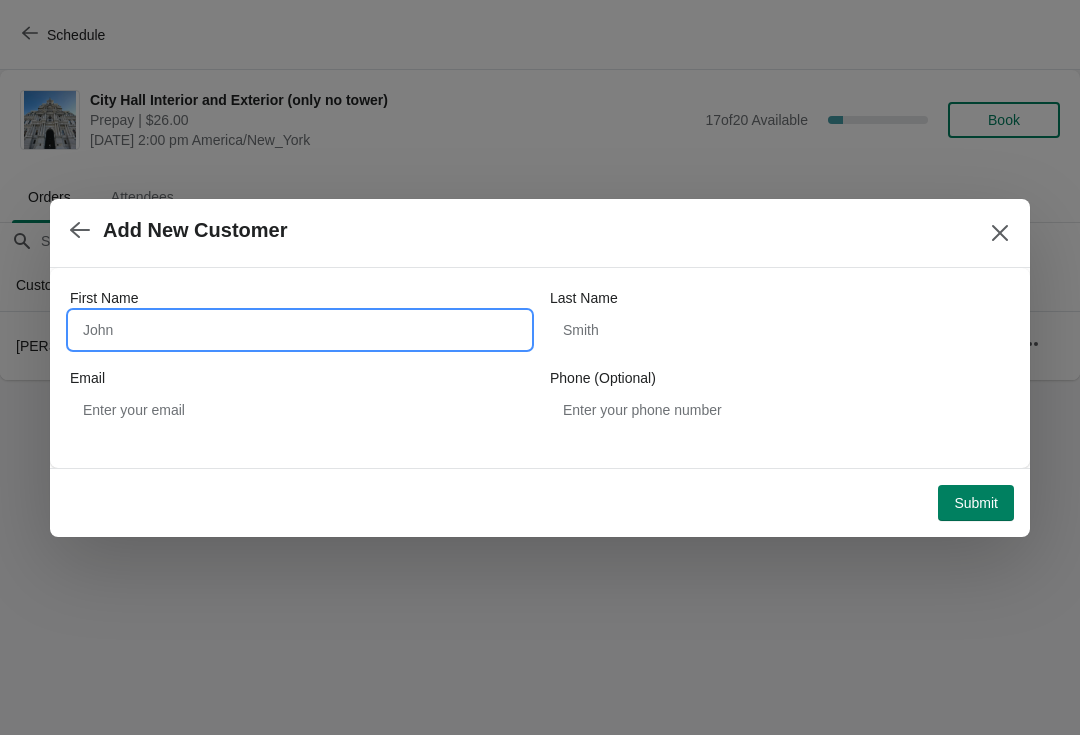 click on "First Name" at bounding box center [300, 330] 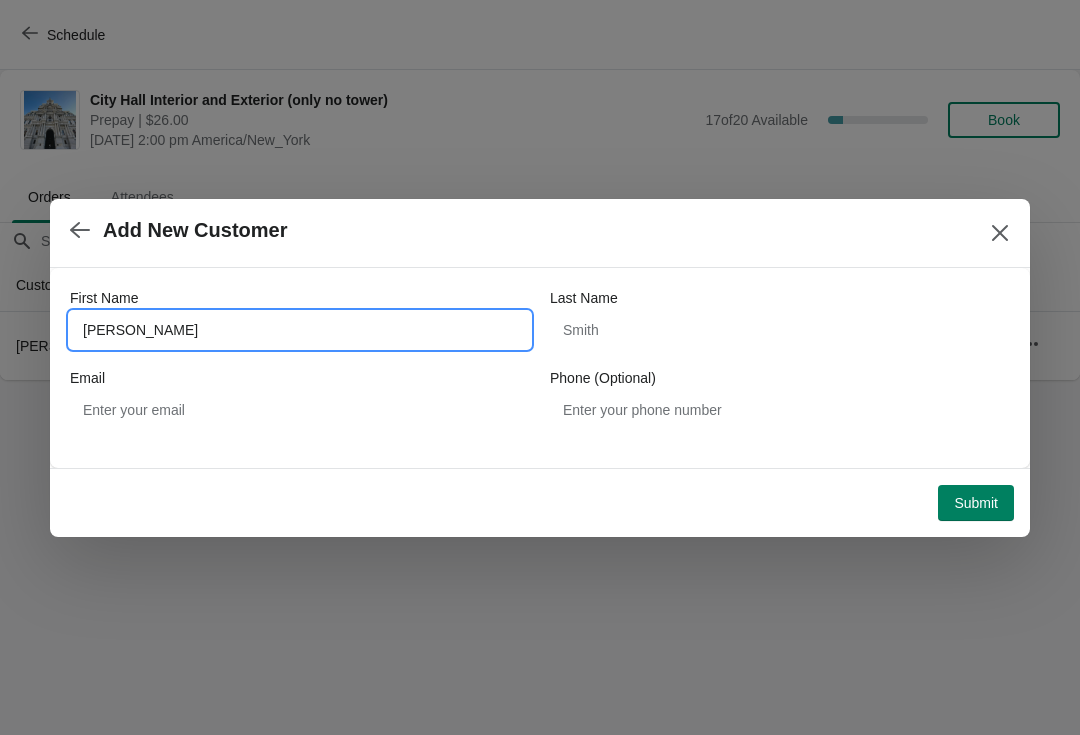 type on "Judith" 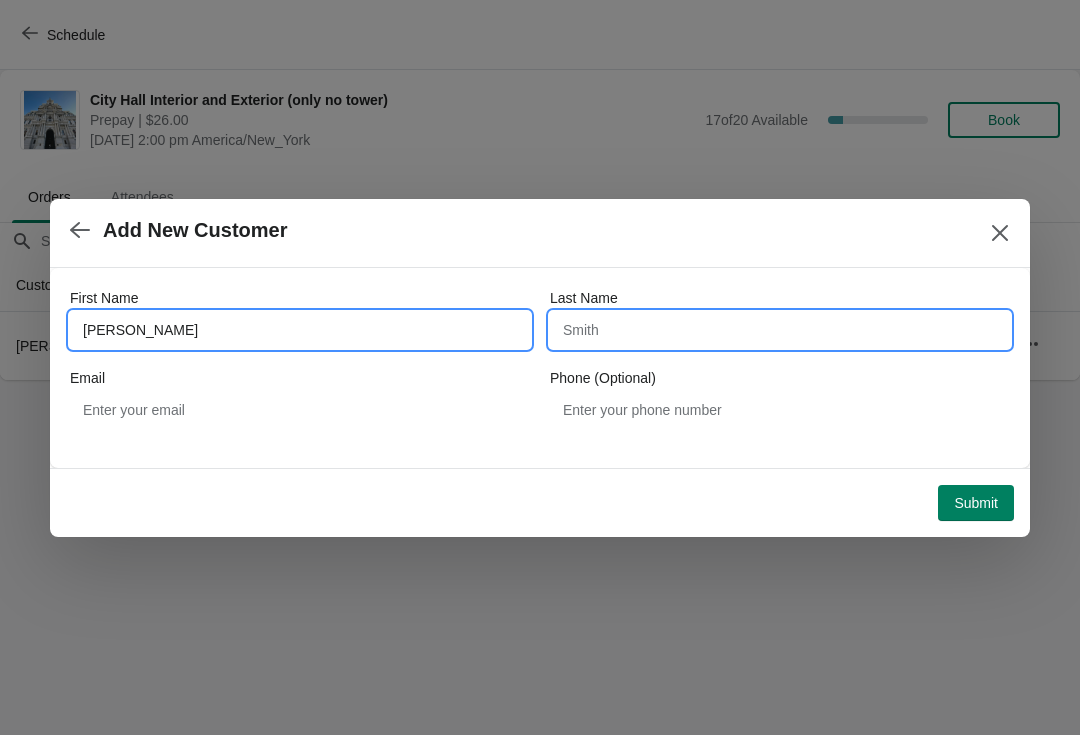 click on "Last Name" at bounding box center (780, 330) 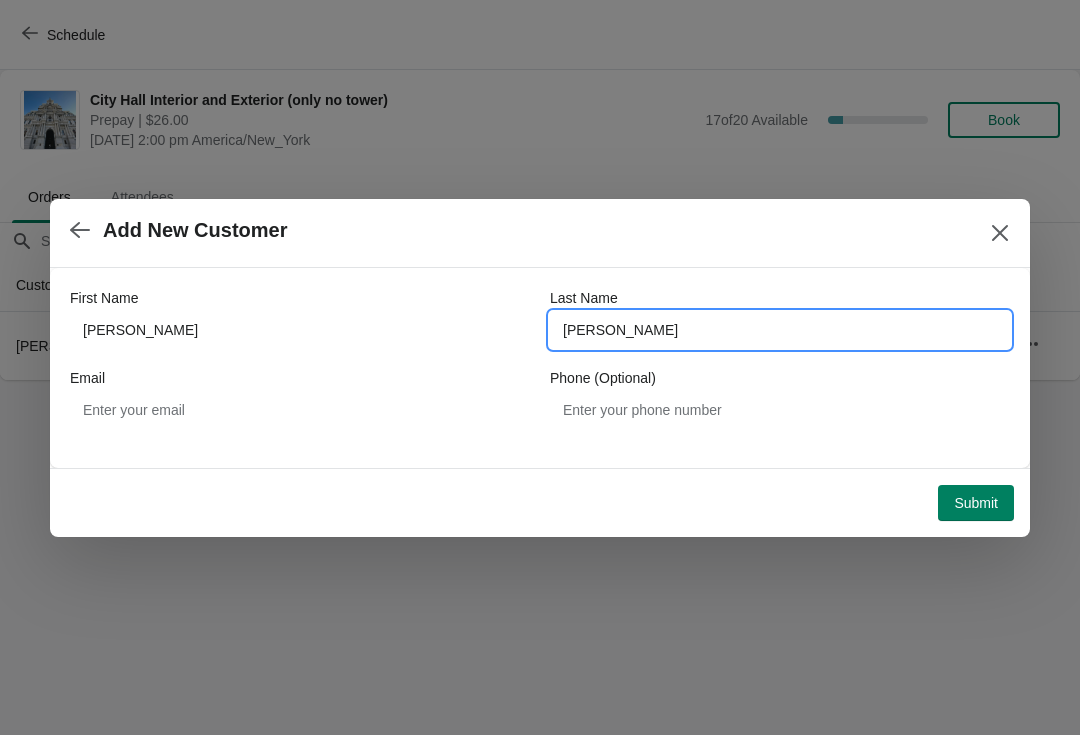 type on "cooper" 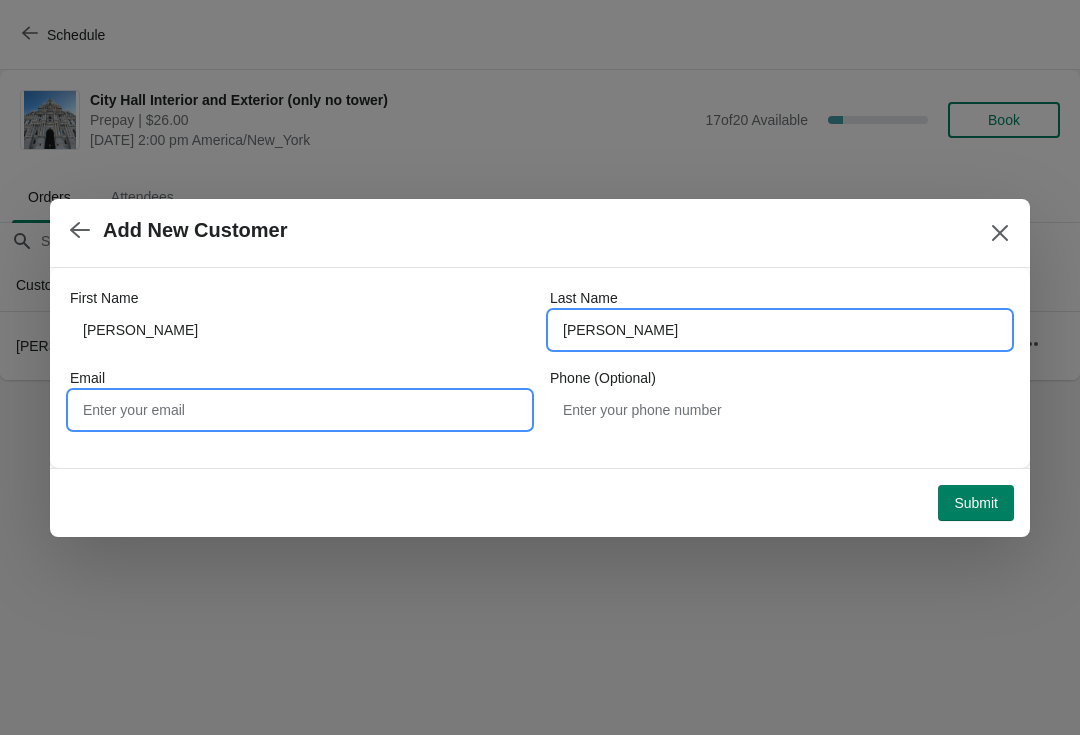 click on "Email" at bounding box center [300, 410] 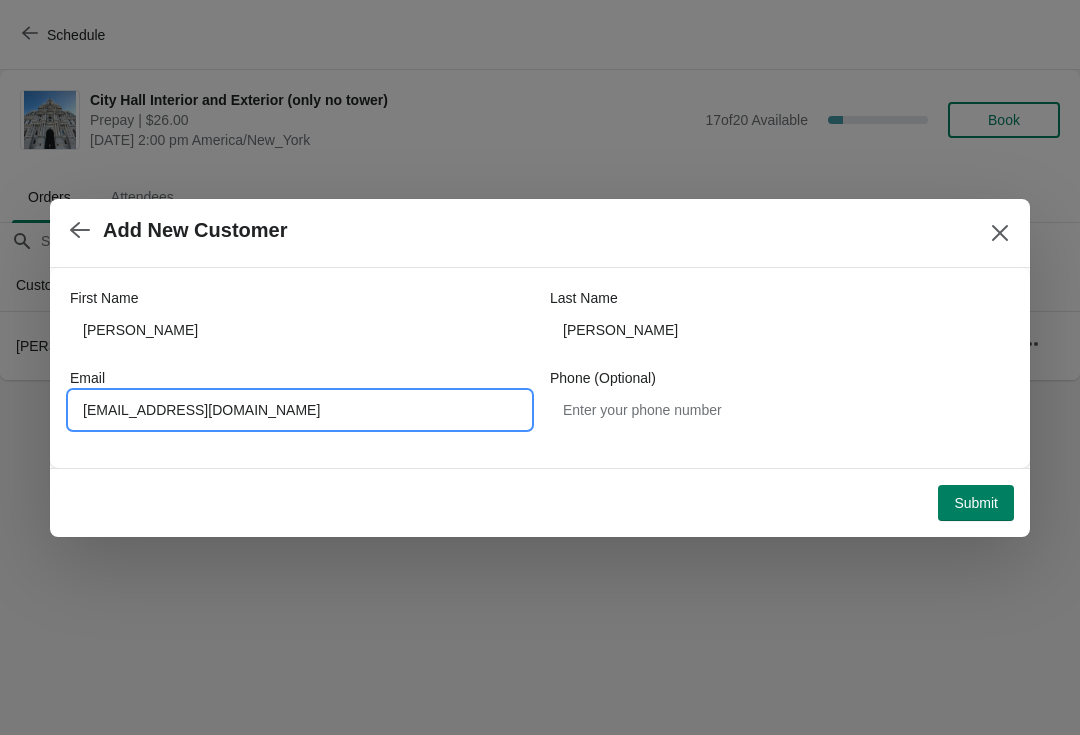 type on "cooperju@verizon.net" 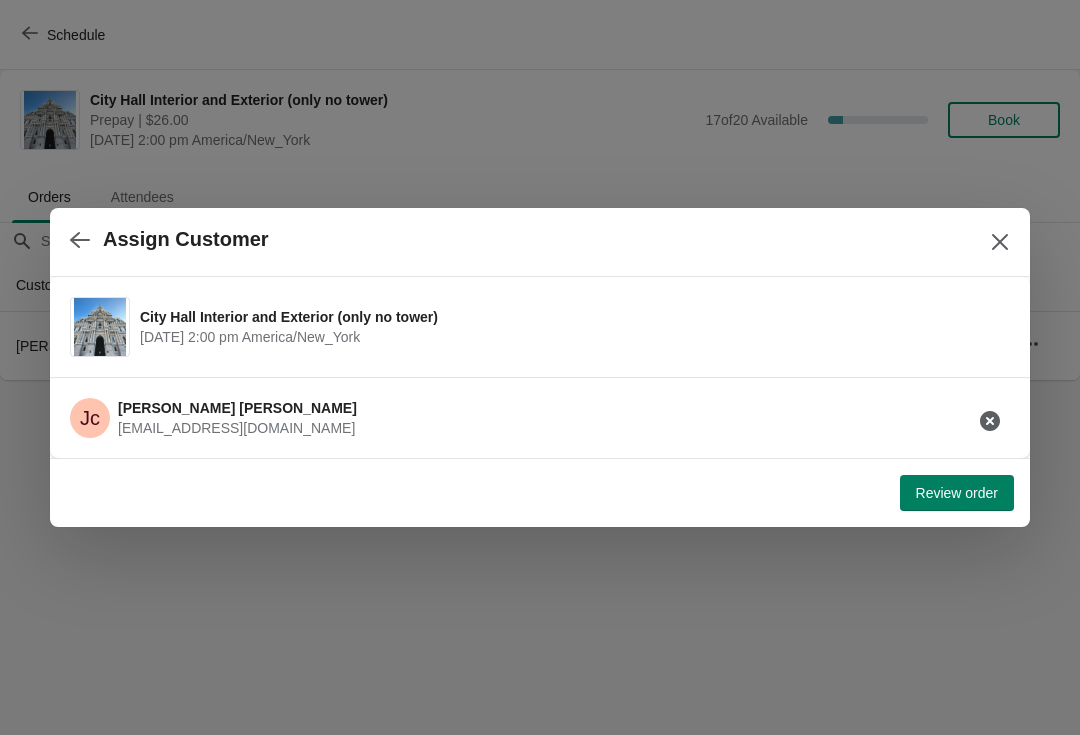 click on "Review order" at bounding box center (957, 493) 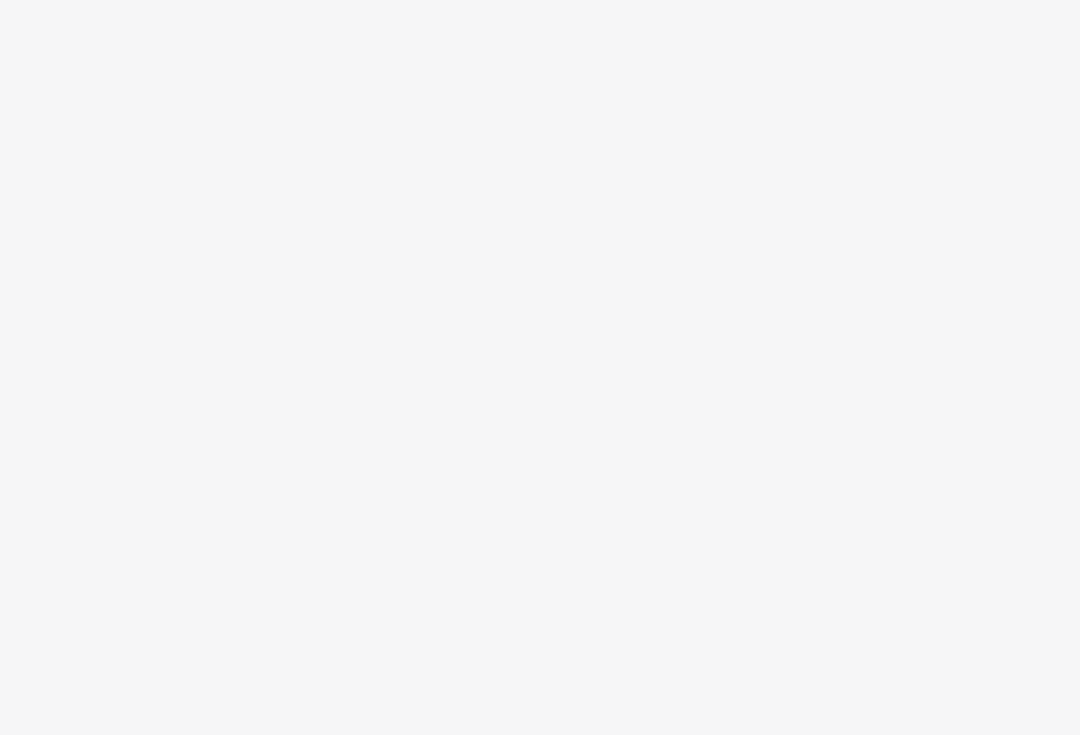 scroll, scrollTop: 0, scrollLeft: 0, axis: both 